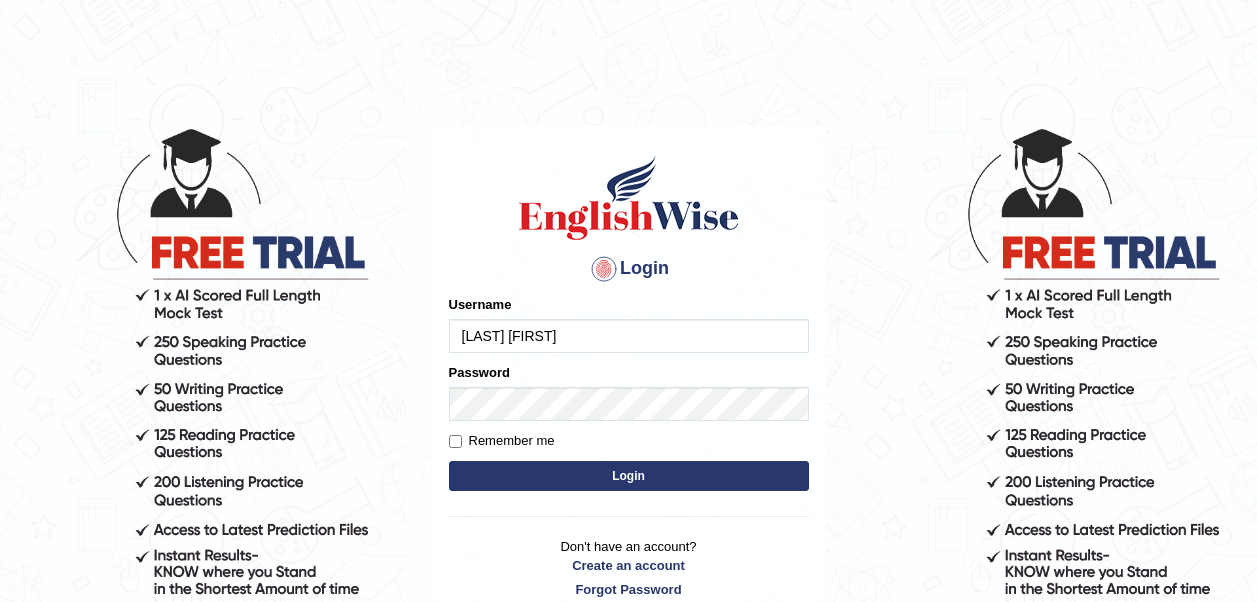 scroll, scrollTop: 0, scrollLeft: 0, axis: both 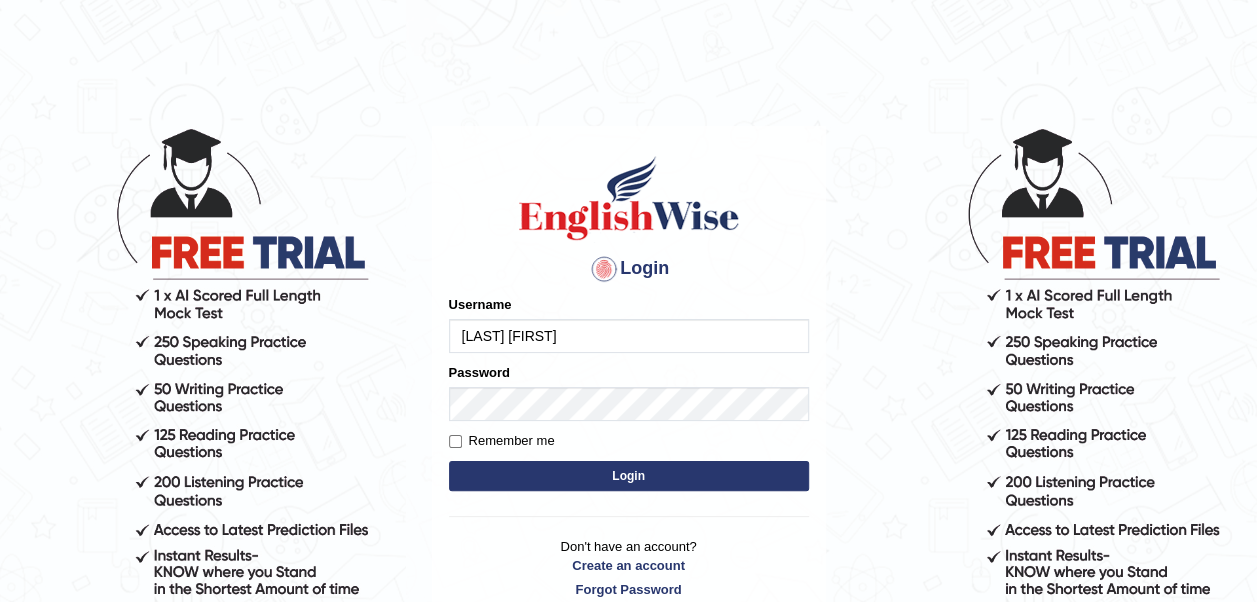 type on "[FIRST] [LAST]" 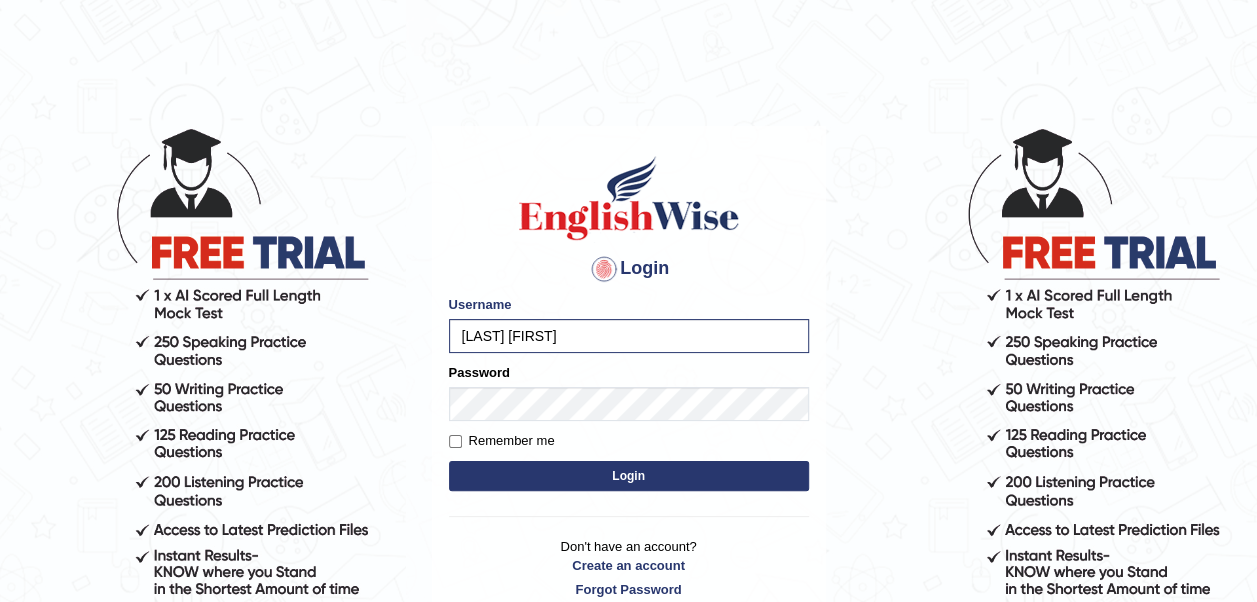 click on "Login" at bounding box center [629, 476] 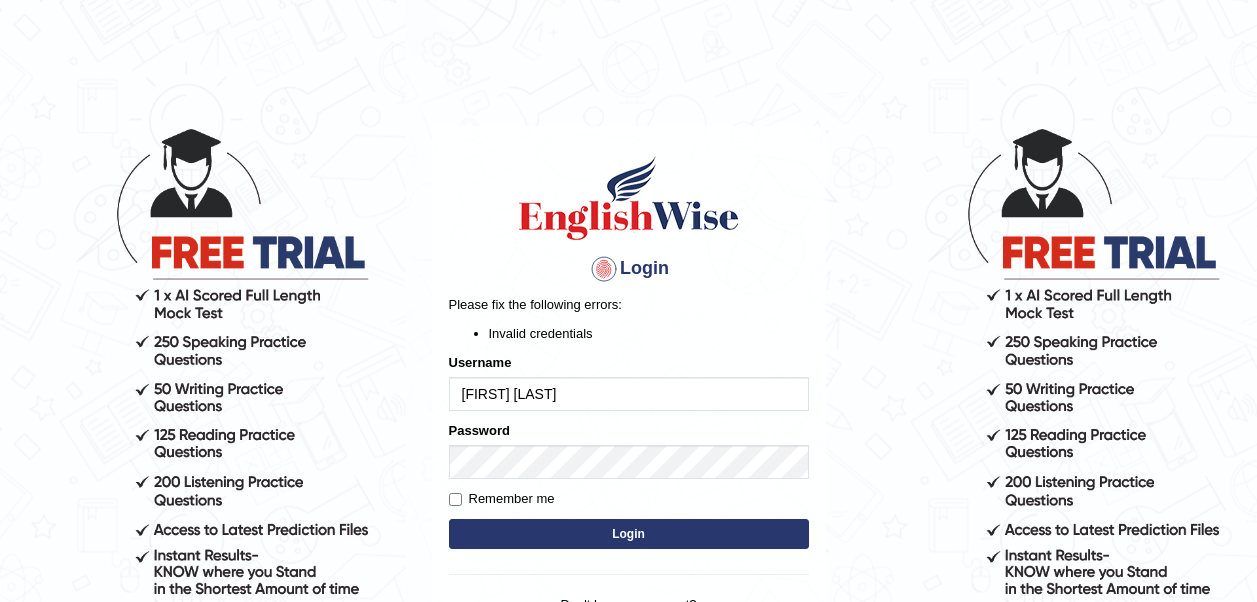 scroll, scrollTop: 0, scrollLeft: 0, axis: both 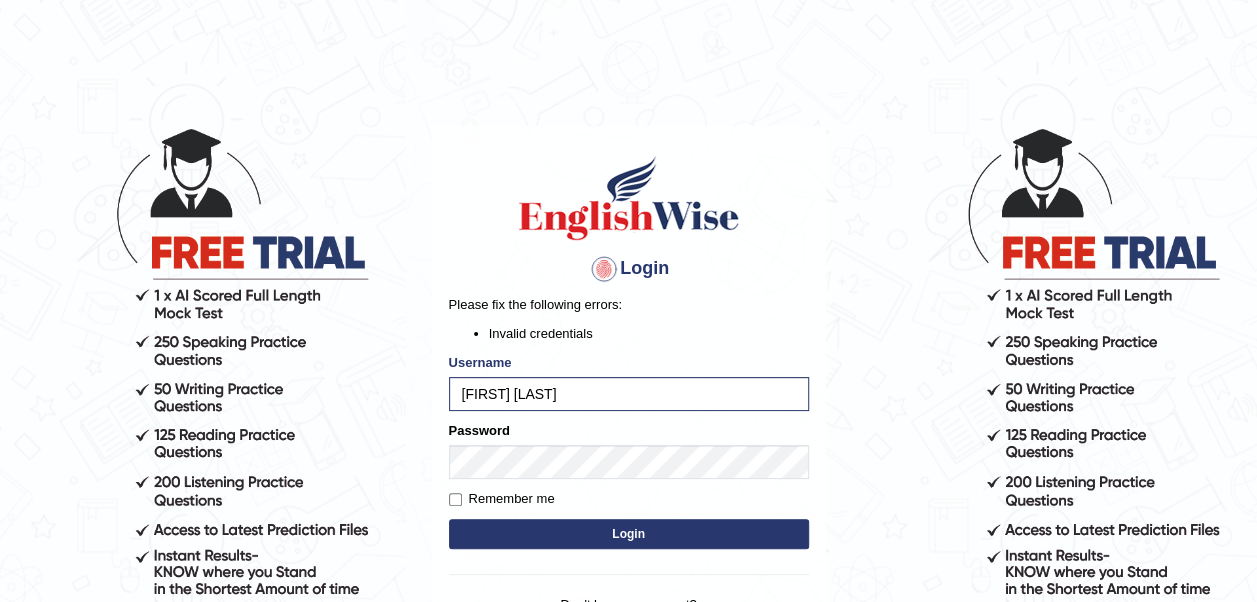 click on "Login" at bounding box center (629, 534) 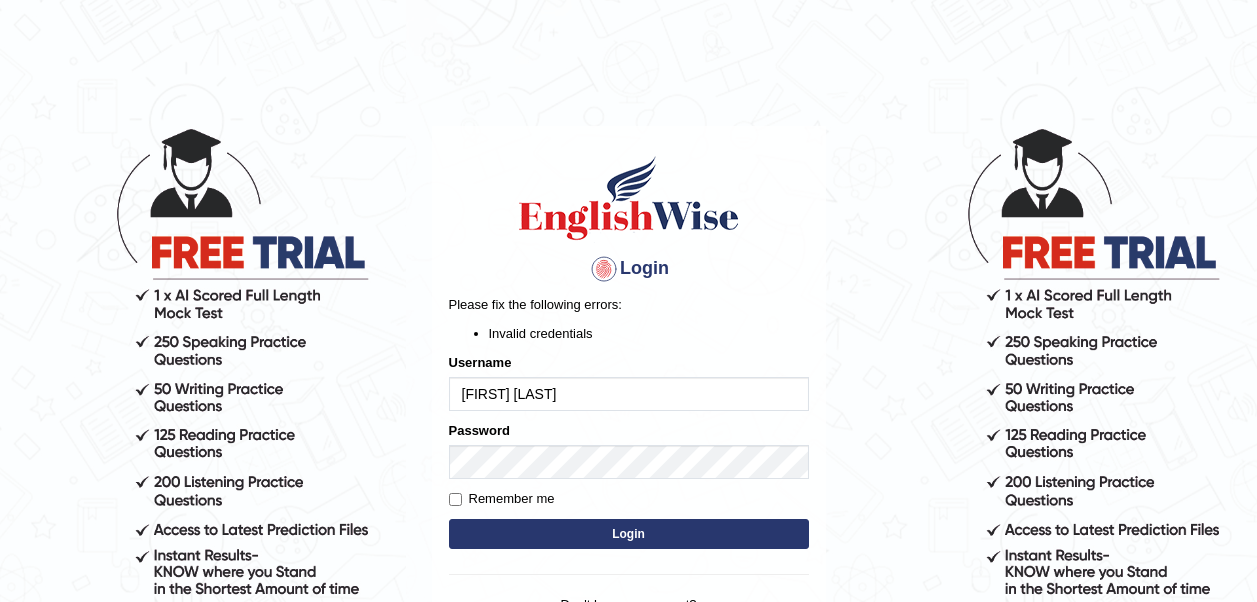 scroll, scrollTop: 0, scrollLeft: 0, axis: both 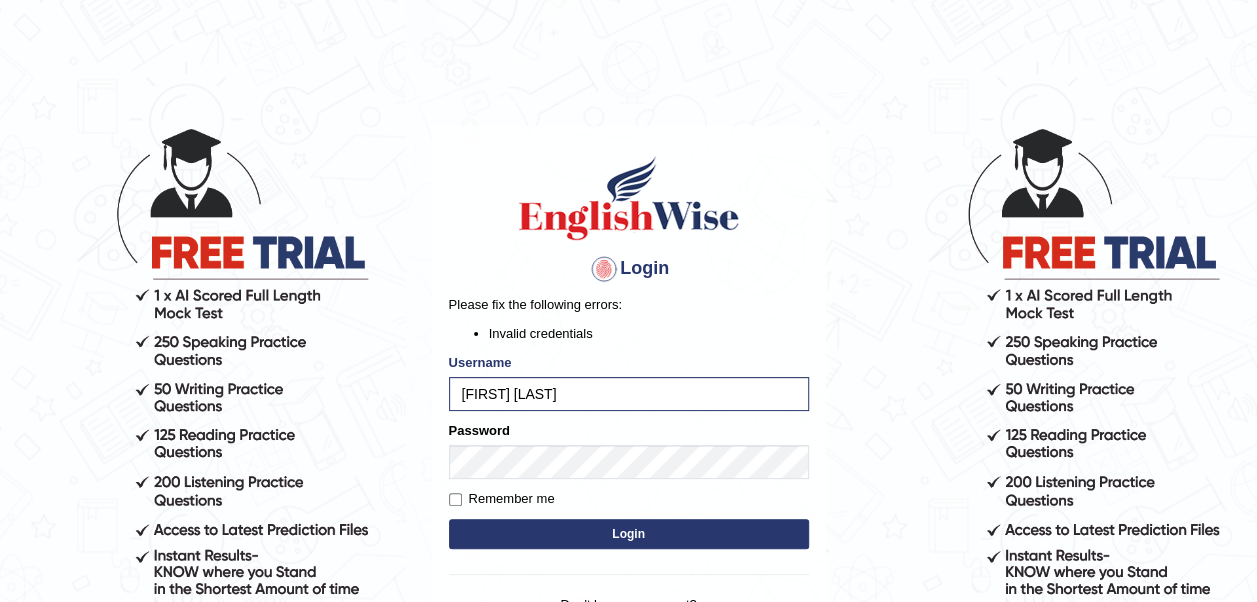 click on "Login" at bounding box center (629, 534) 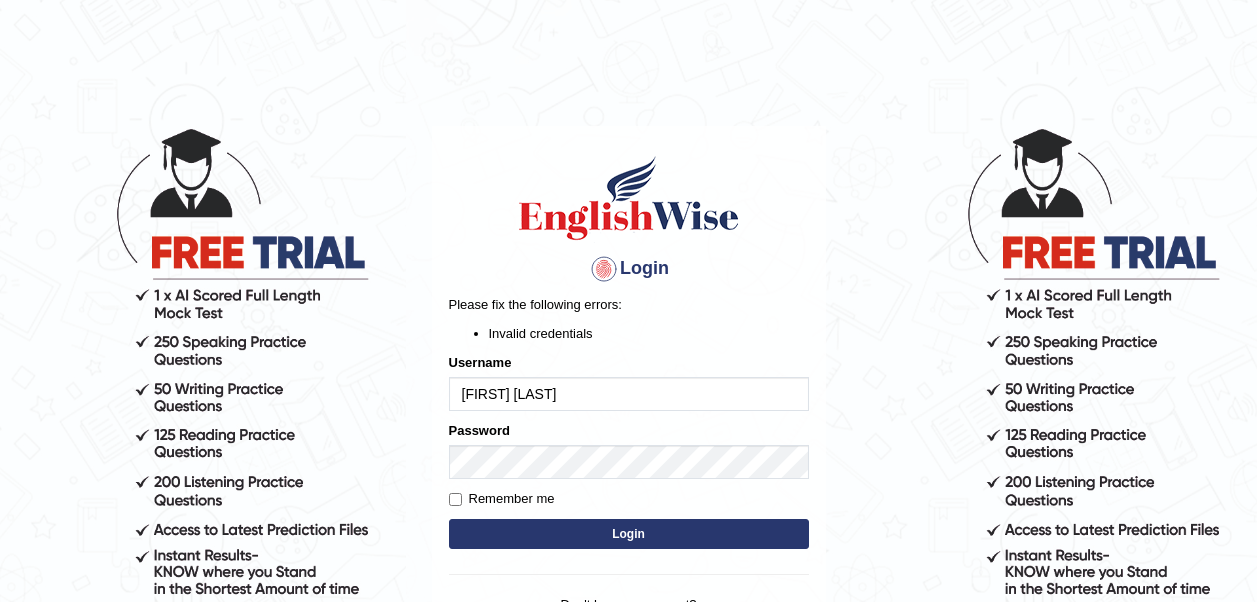 scroll, scrollTop: 0, scrollLeft: 0, axis: both 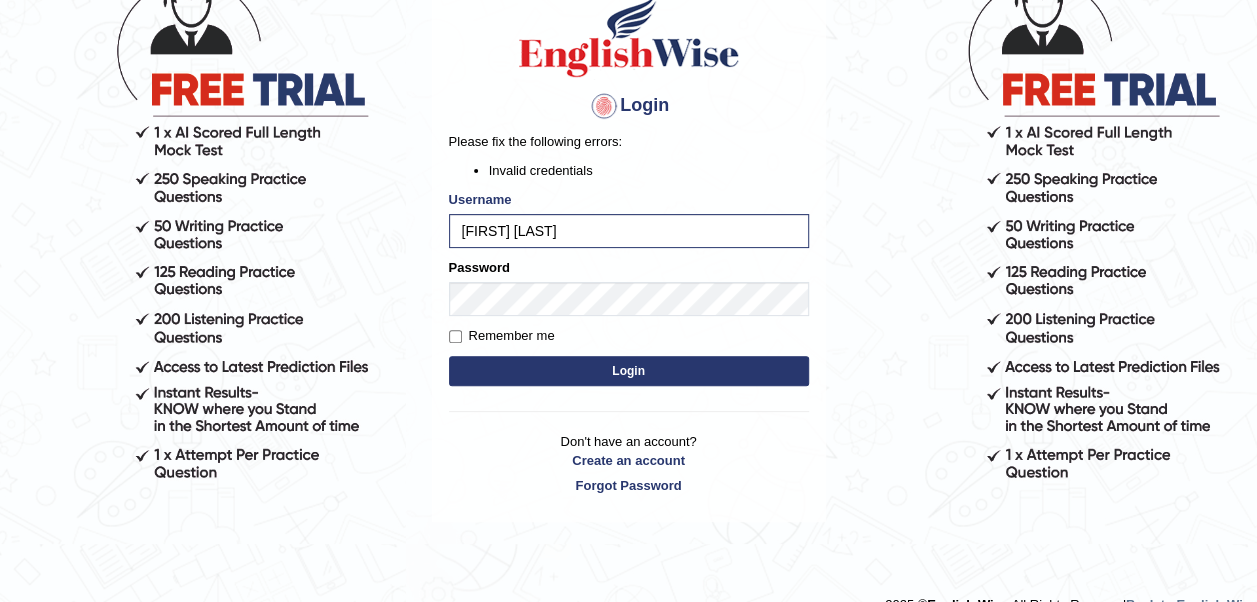 click on "Login" at bounding box center [629, 371] 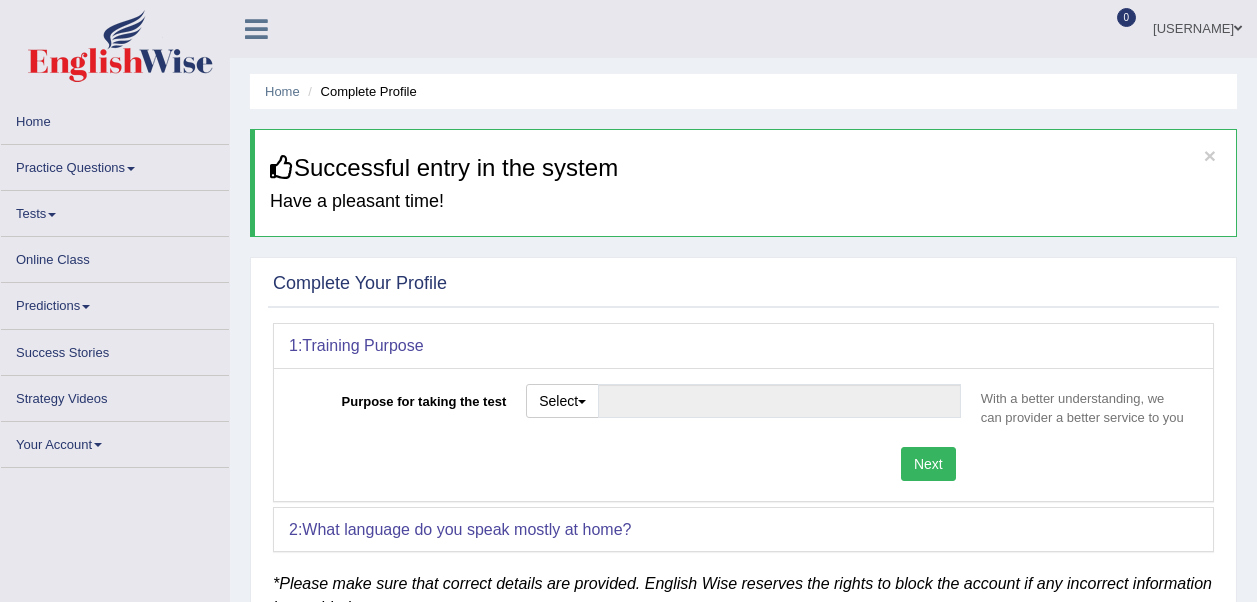 scroll, scrollTop: 0, scrollLeft: 0, axis: both 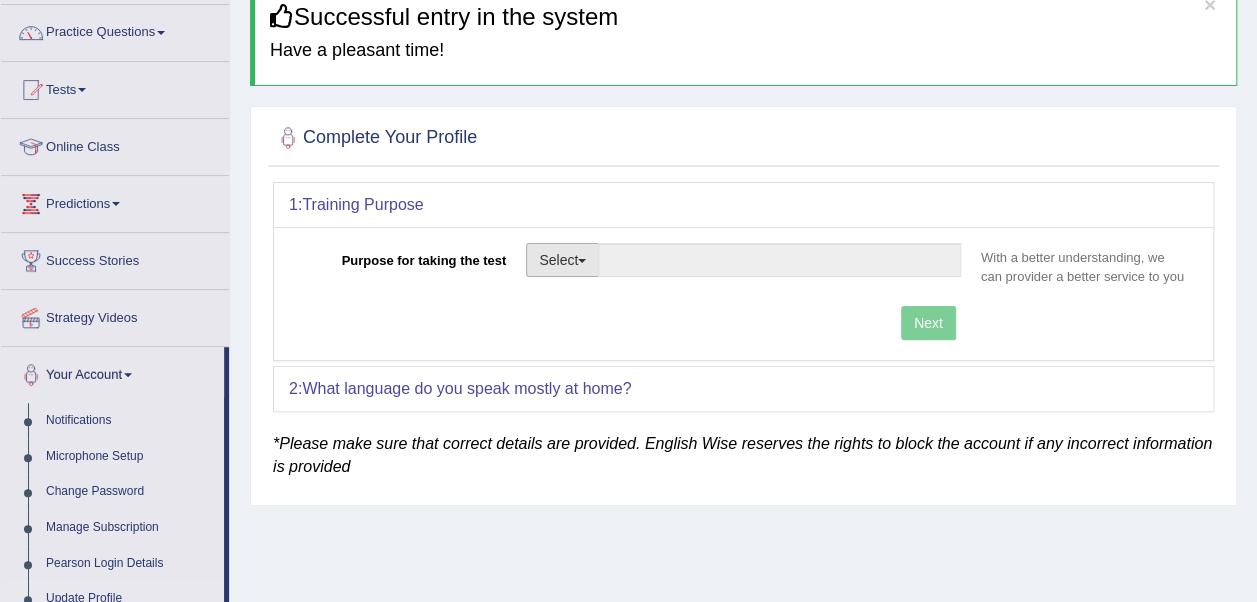 click at bounding box center [582, 261] 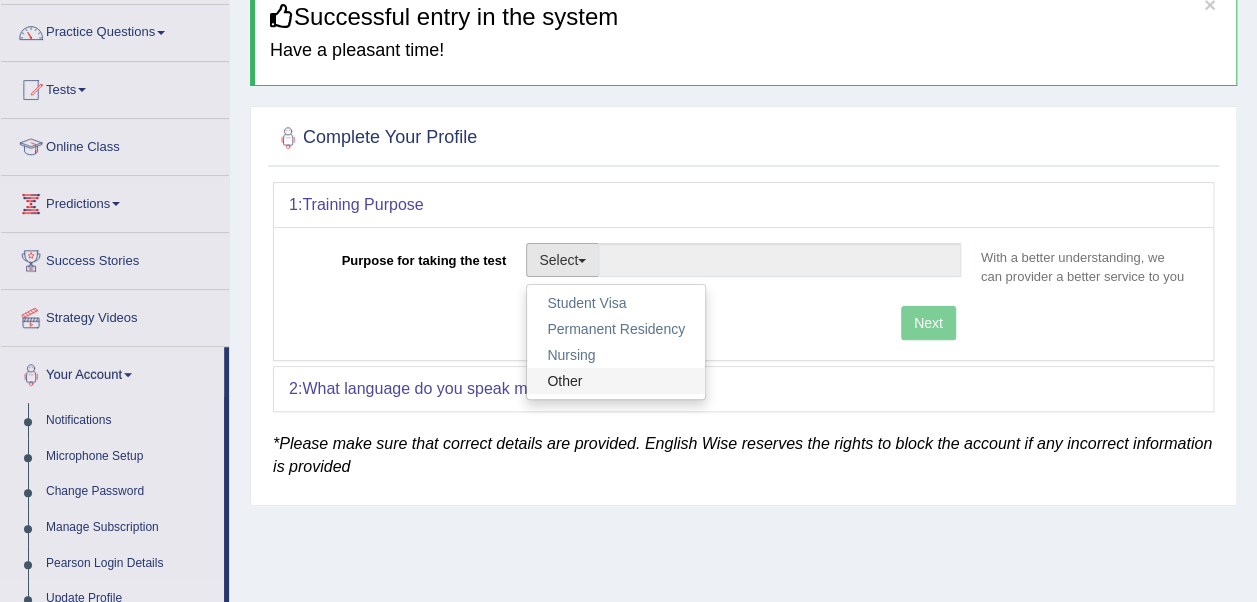 click on "Other" at bounding box center (616, 381) 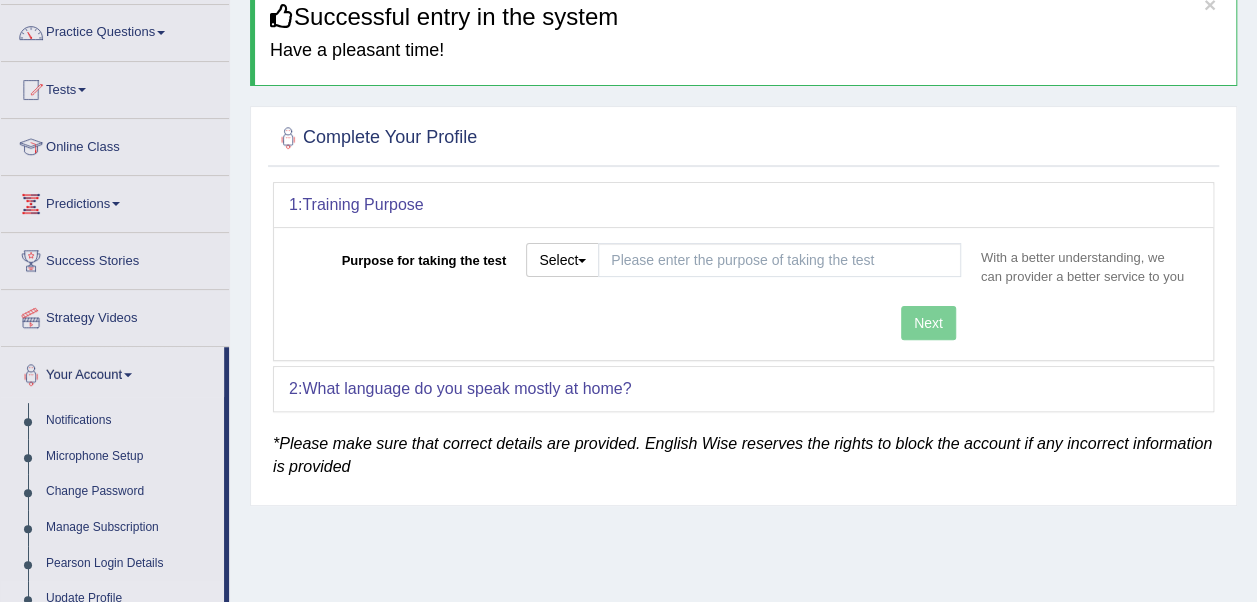 click on "Next" at bounding box center [630, 325] 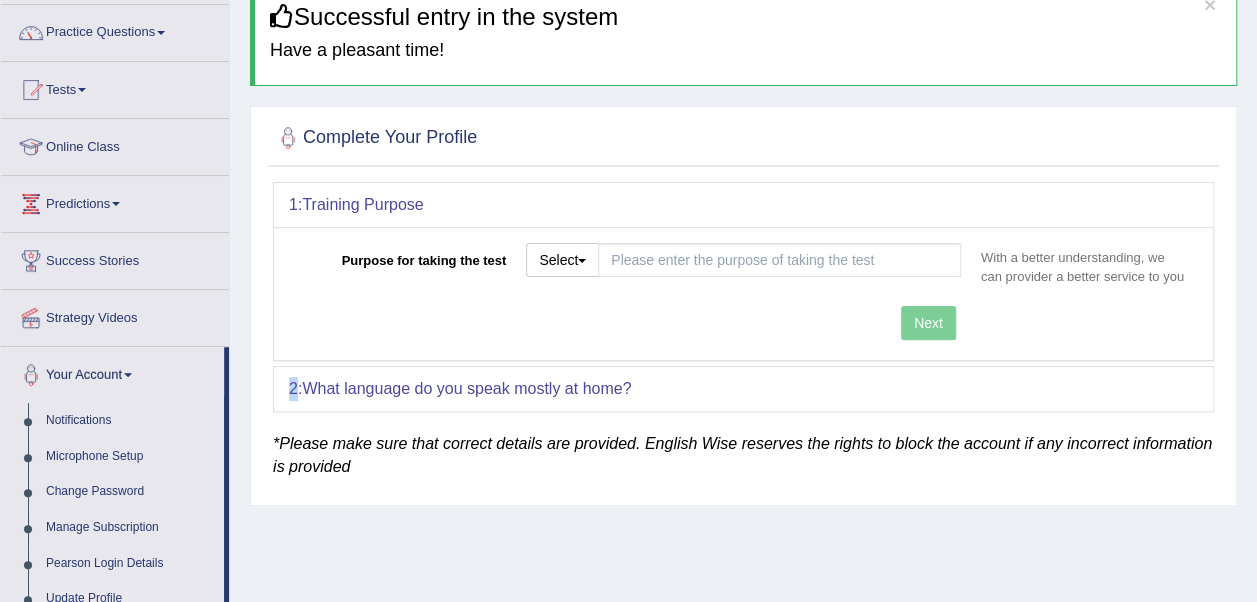 click on "Next" at bounding box center [630, 325] 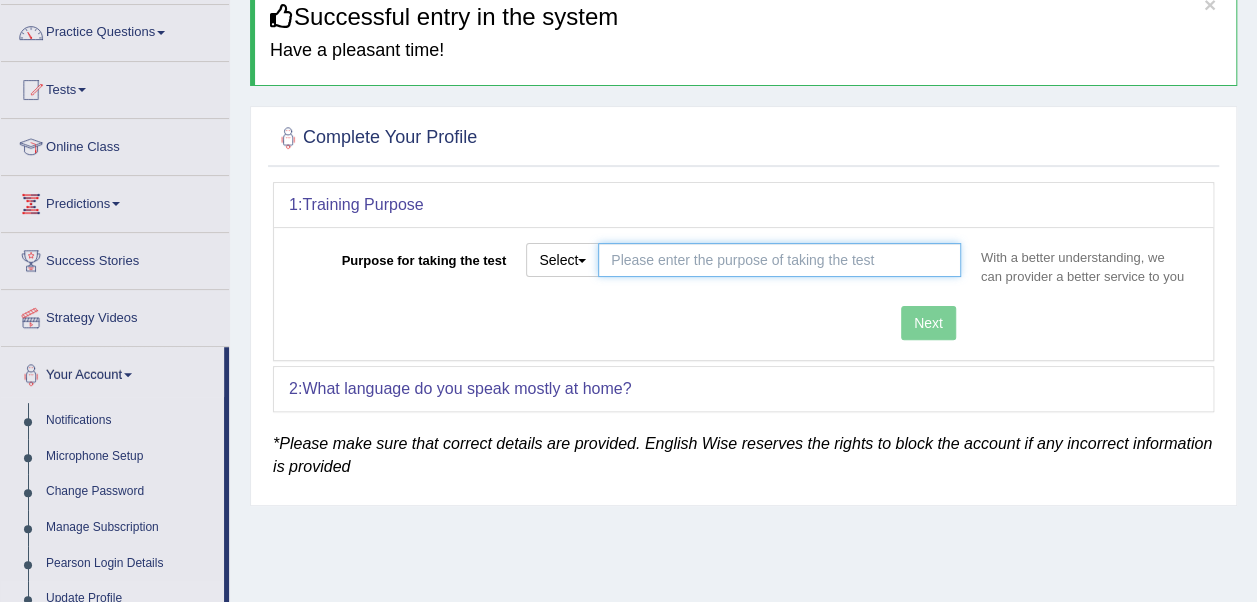 drag, startPoint x: 921, startPoint y: 326, endPoint x: 876, endPoint y: 258, distance: 81.5414 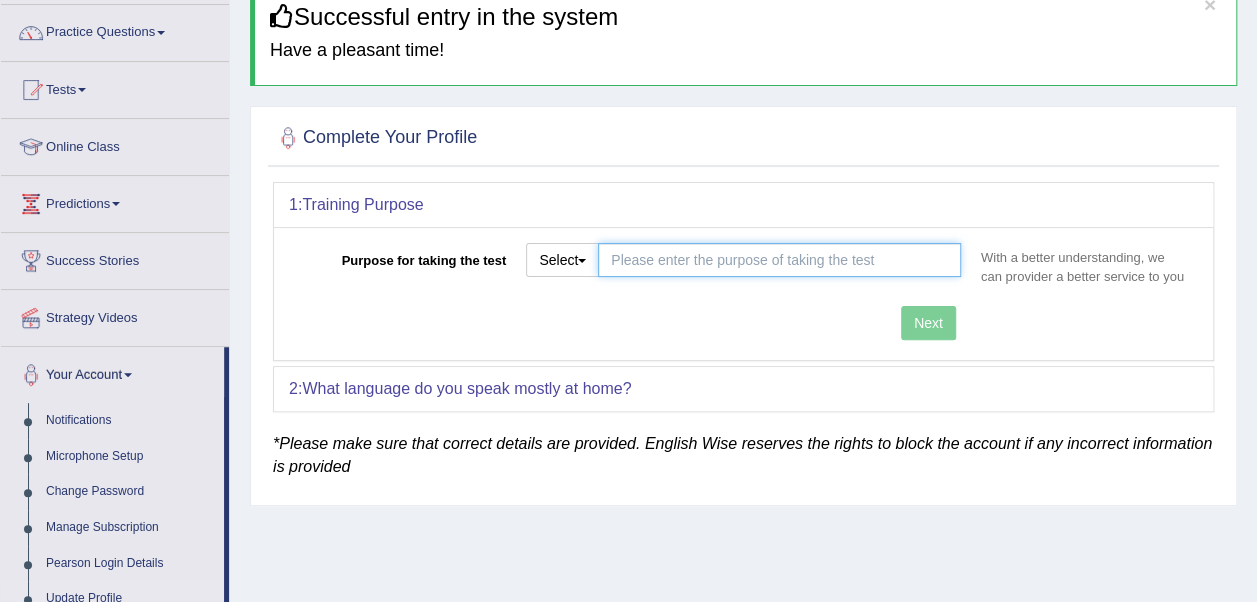 click on "Purpose for taking the test" at bounding box center (779, 260) 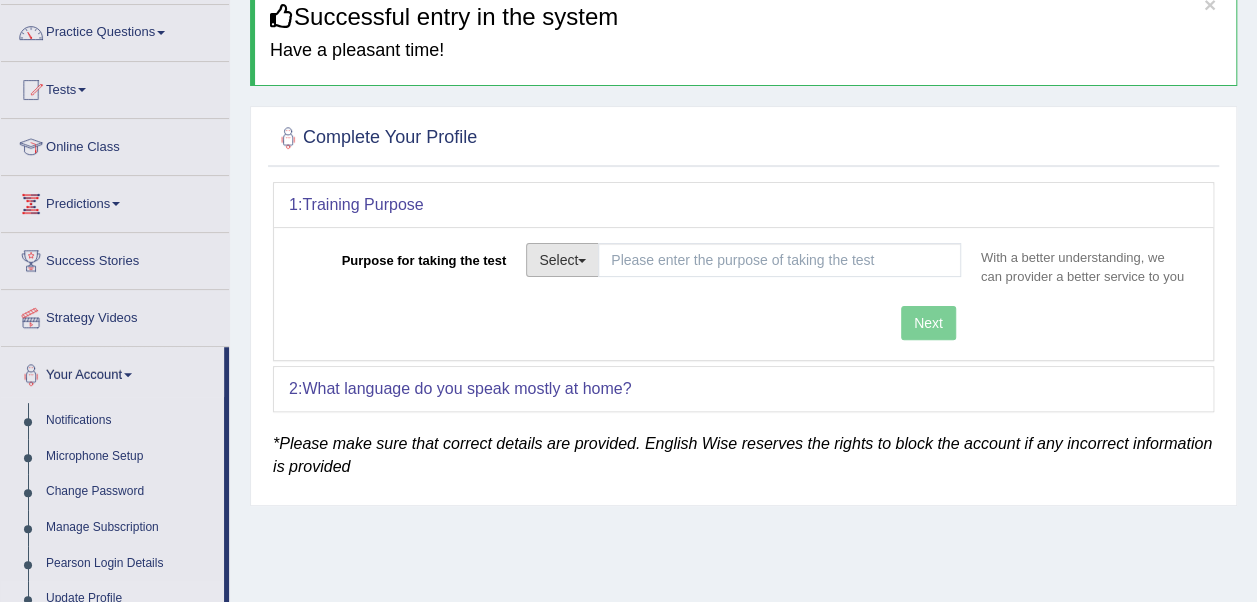 click on "Select" at bounding box center (562, 260) 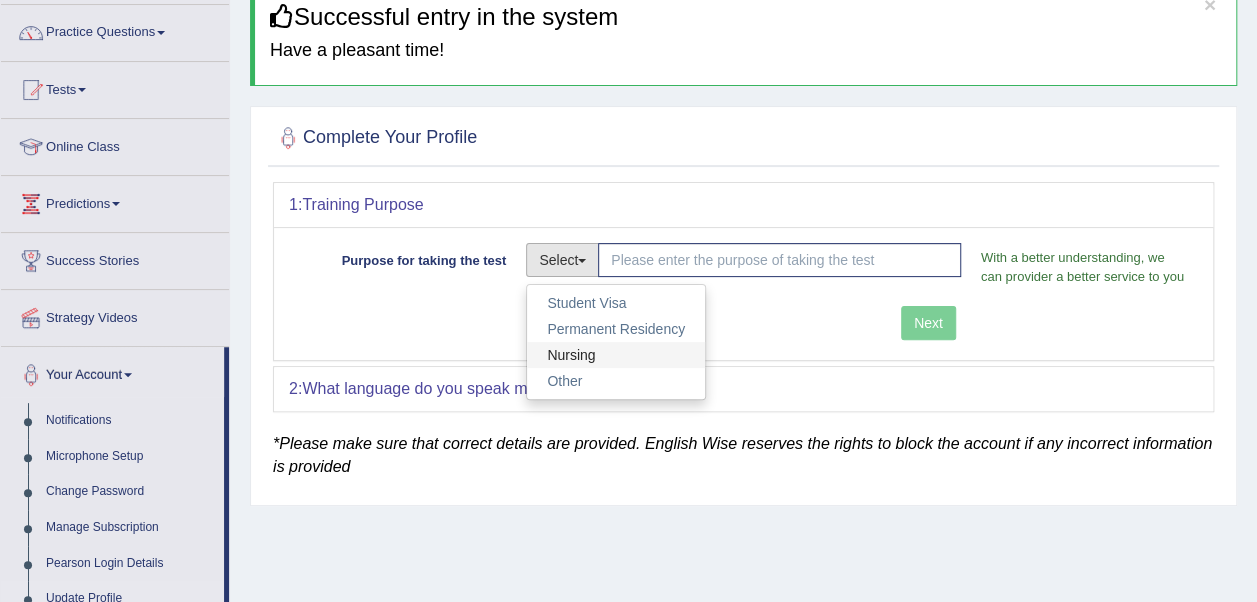 click on "Nursing" at bounding box center [616, 355] 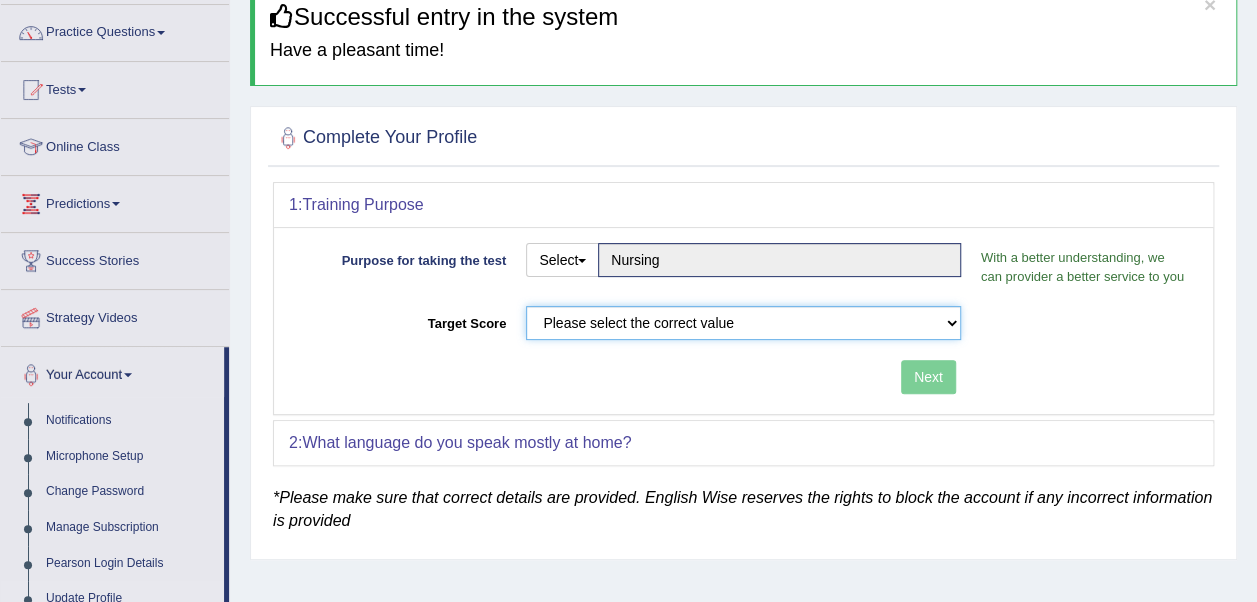 click on "Please select the correct value
50 (6 bands)
58 (6.5 bands)
65 (7 bands)
79 (8 bands)" at bounding box center [743, 323] 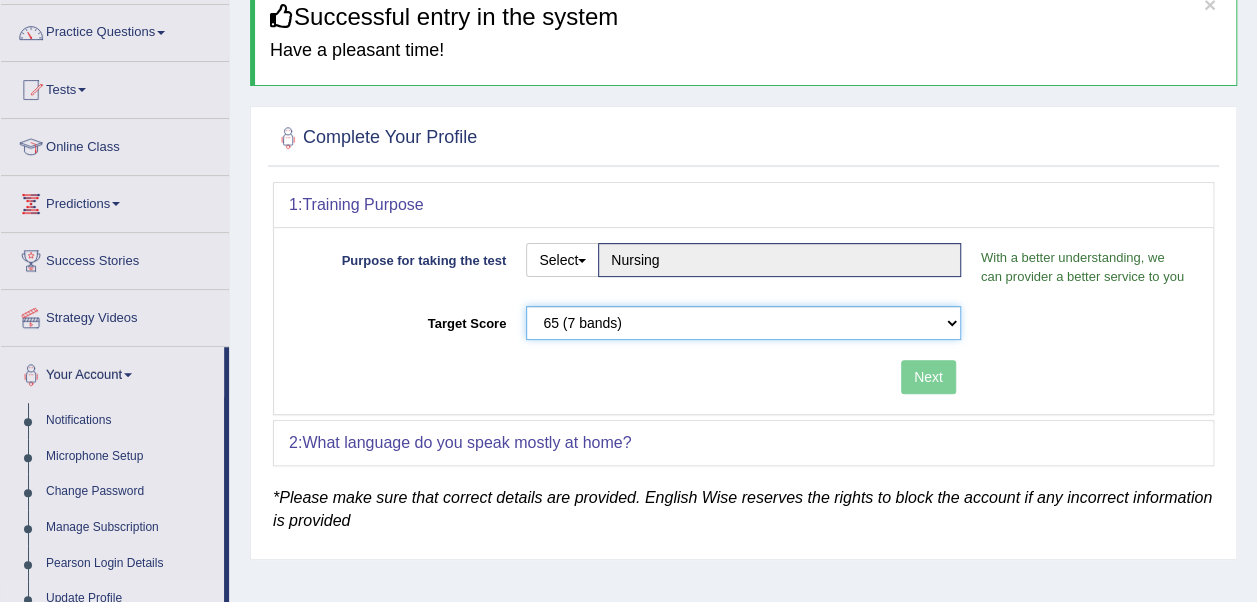 click on "Please select the correct value
50 (6 bands)
58 (6.5 bands)
65 (7 bands)
79 (8 bands)" at bounding box center [743, 323] 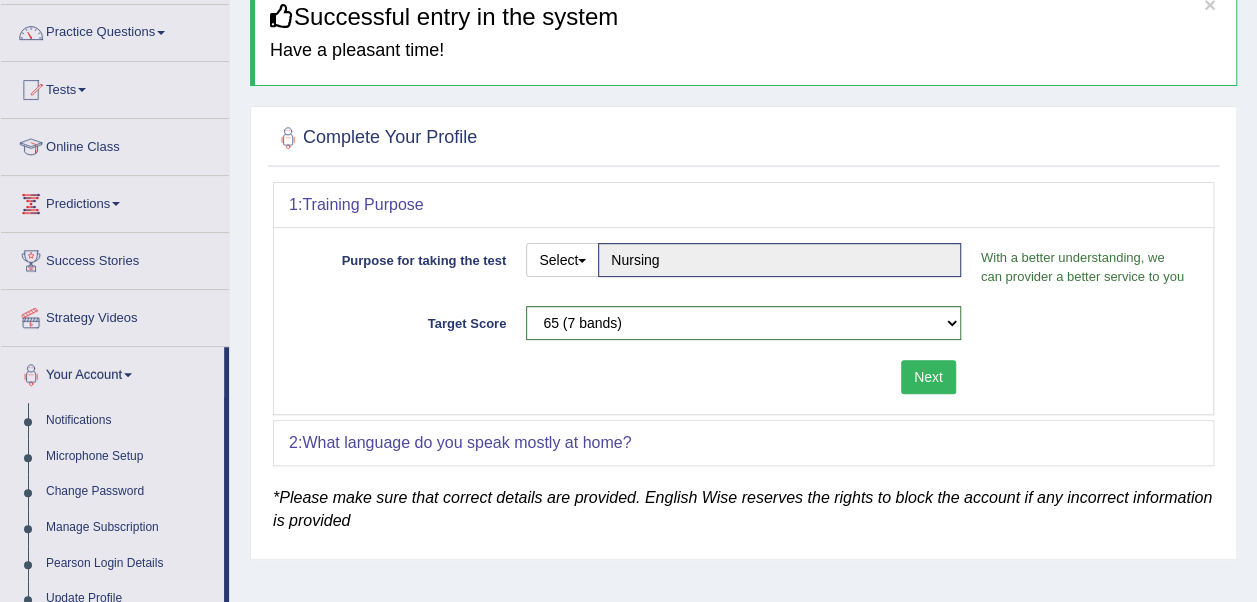 click on "Next" at bounding box center [928, 377] 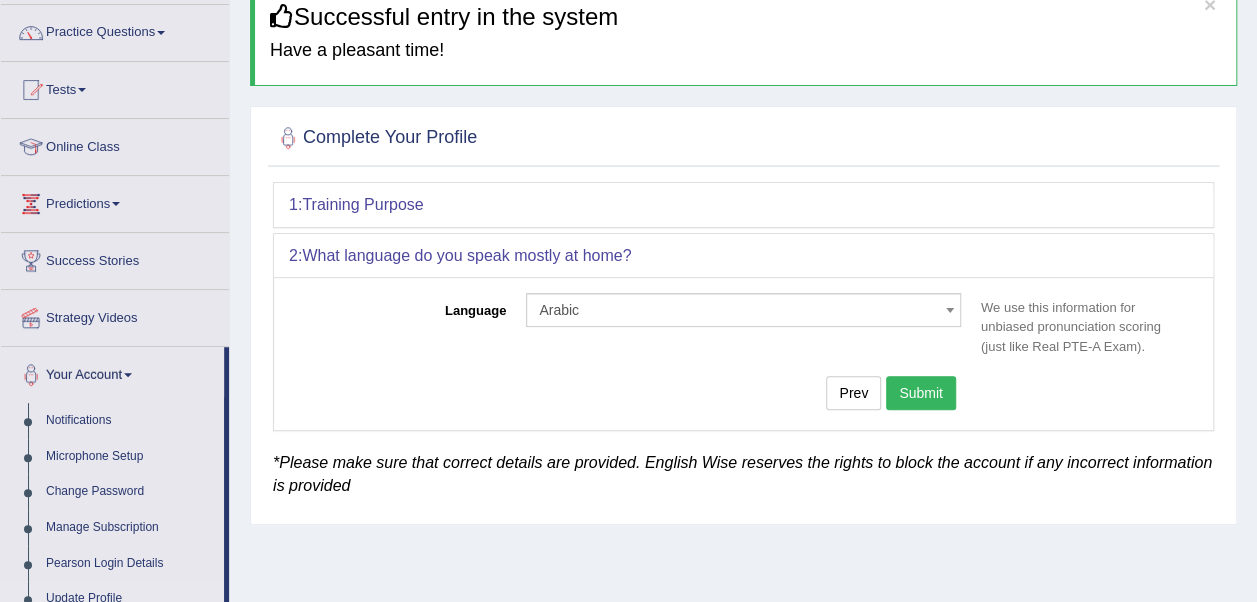 click on "Submit" at bounding box center [921, 393] 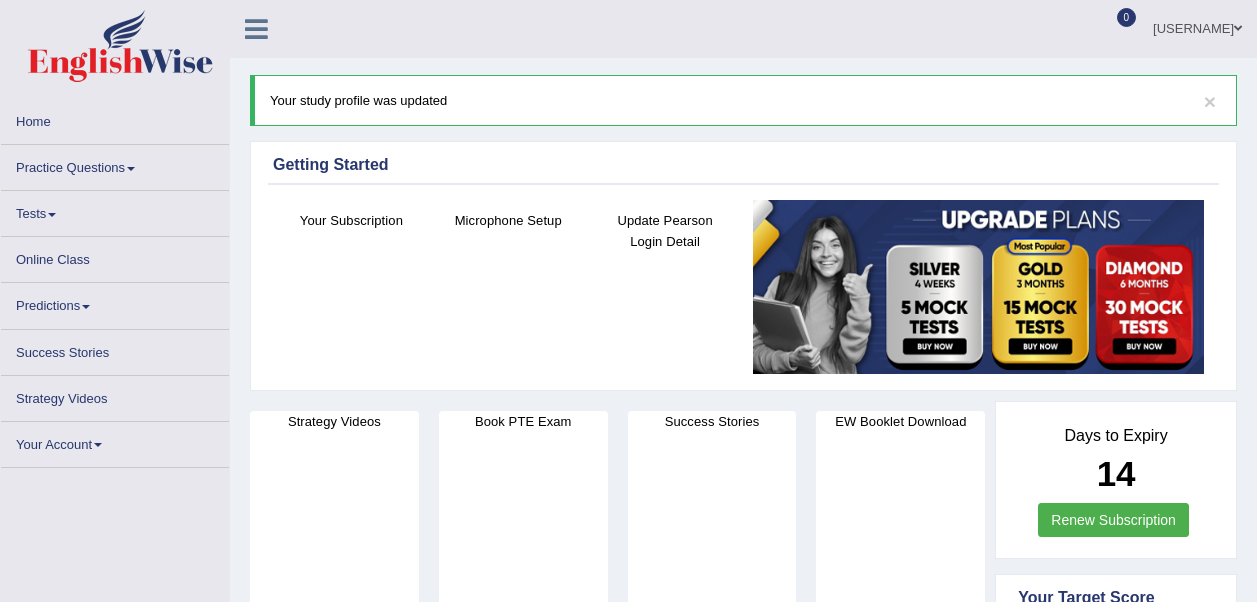 scroll, scrollTop: 0, scrollLeft: 0, axis: both 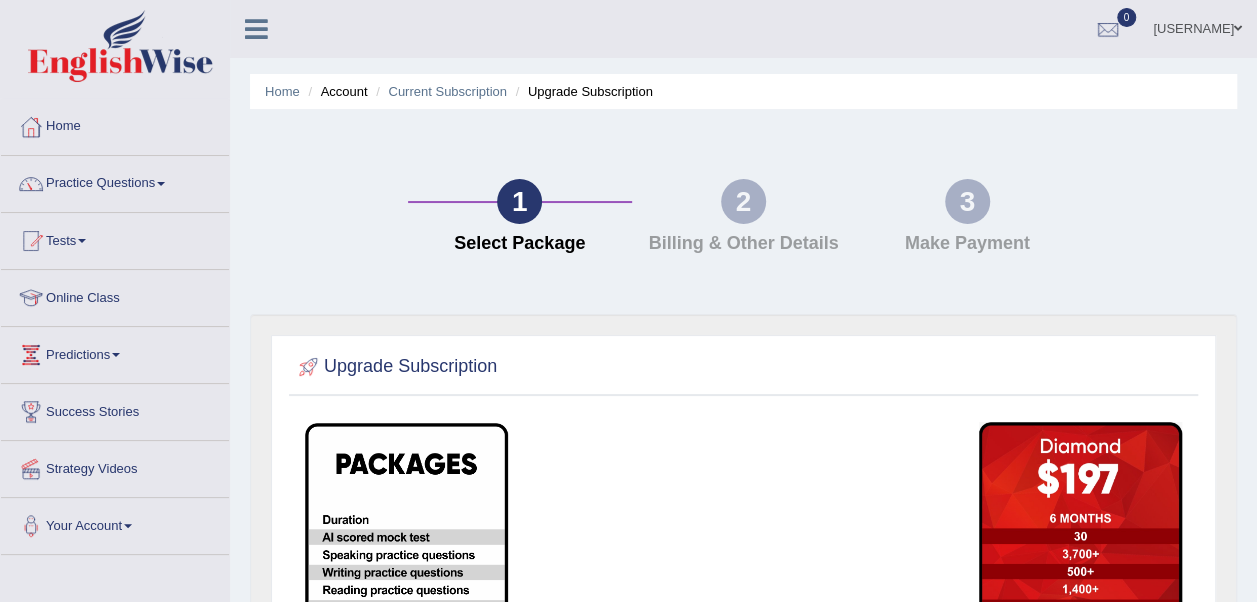 drag, startPoint x: 1248, startPoint y: 190, endPoint x: 1253, endPoint y: 216, distance: 26.476404 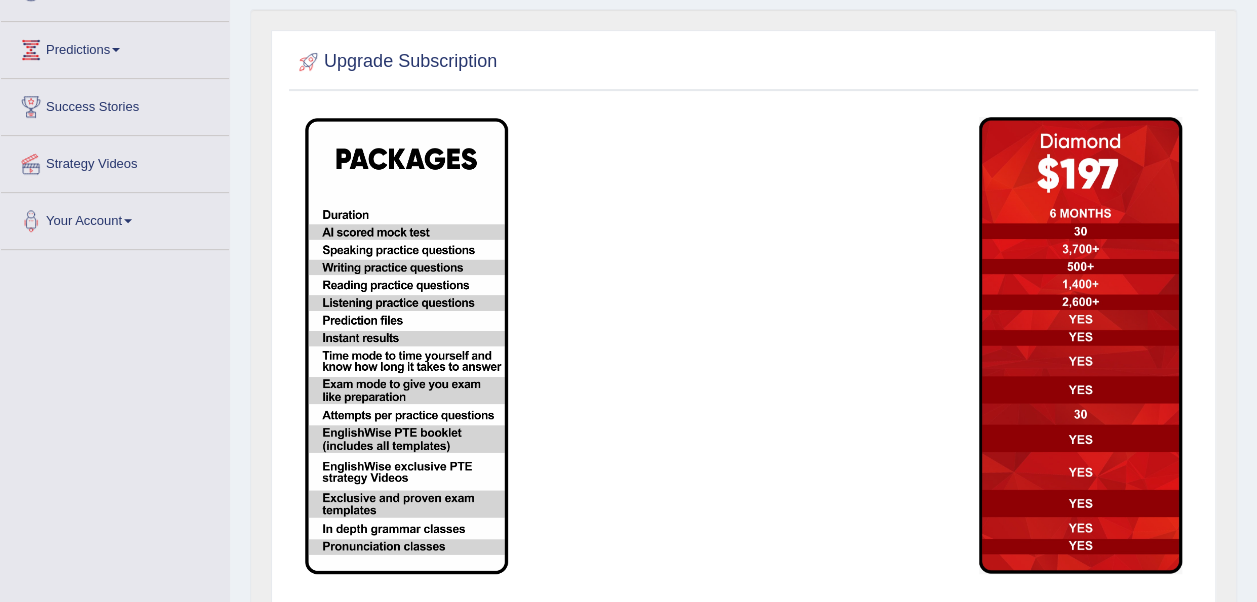 scroll, scrollTop: 304, scrollLeft: 0, axis: vertical 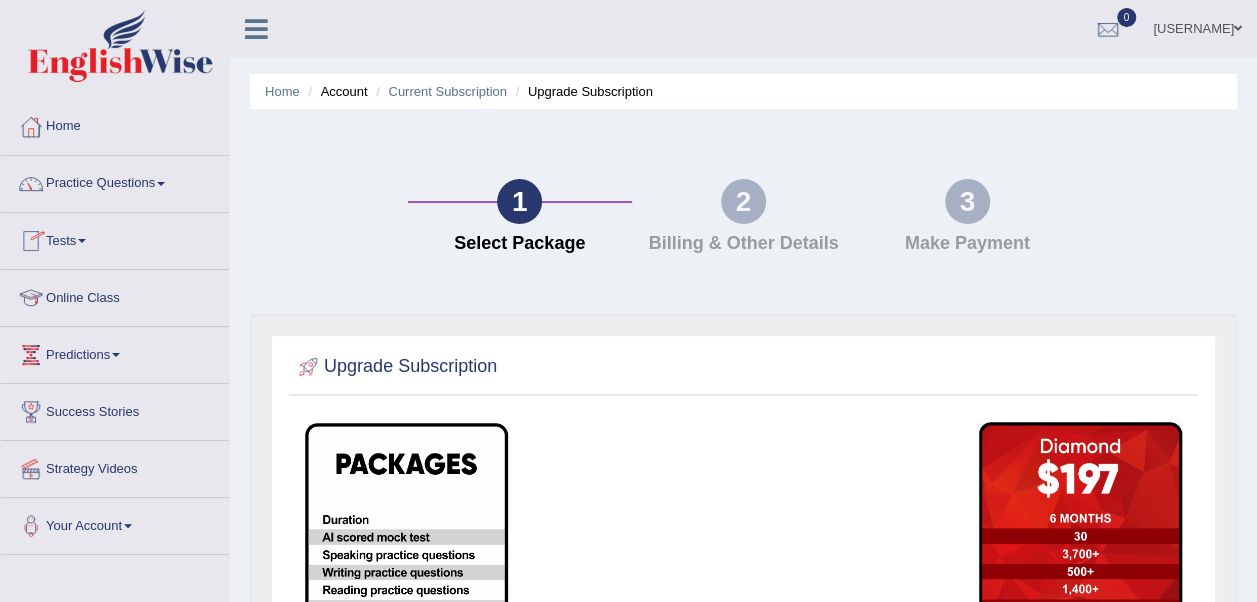 click on "Tests" at bounding box center [115, 238] 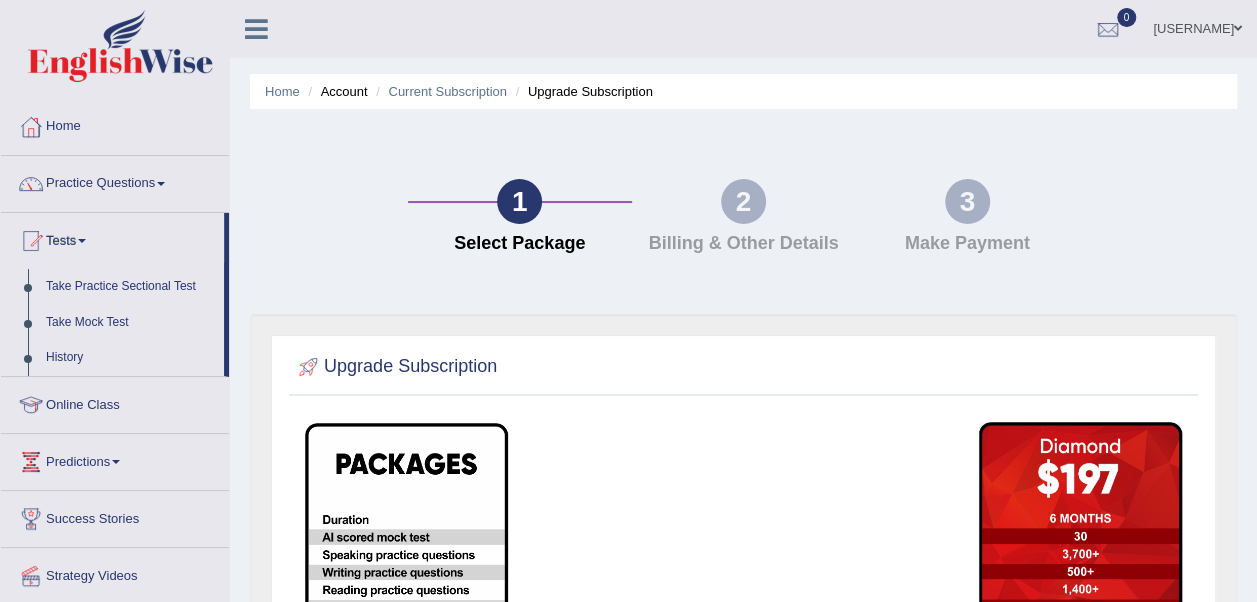 click on "Tests" at bounding box center [112, 238] 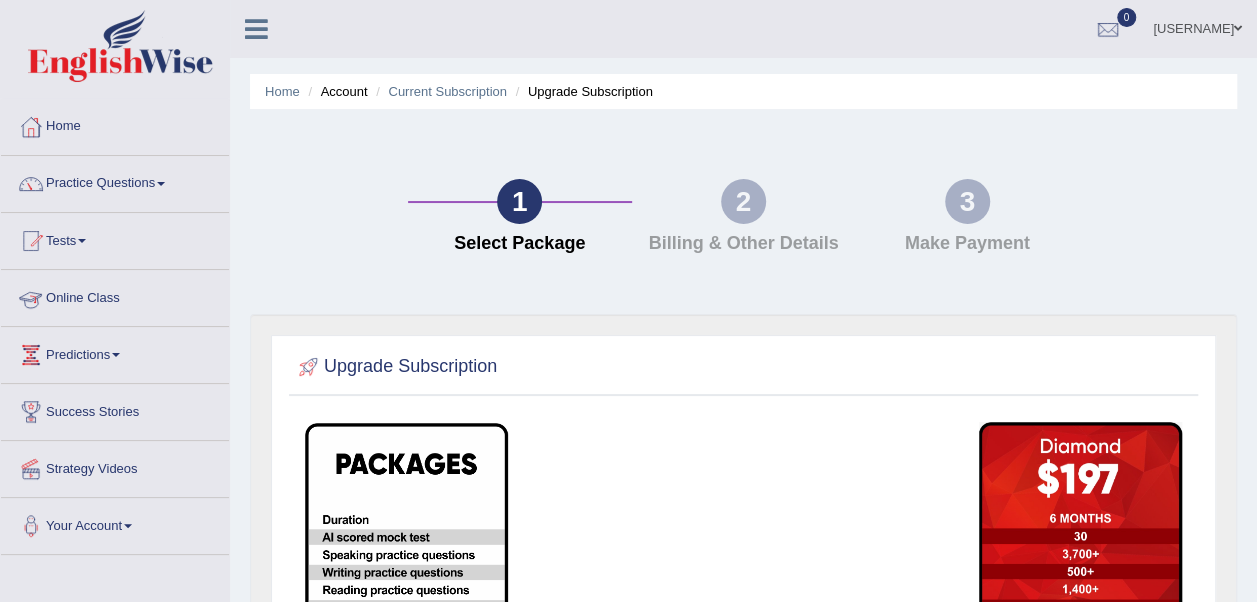 click on "Online Class" at bounding box center [115, 295] 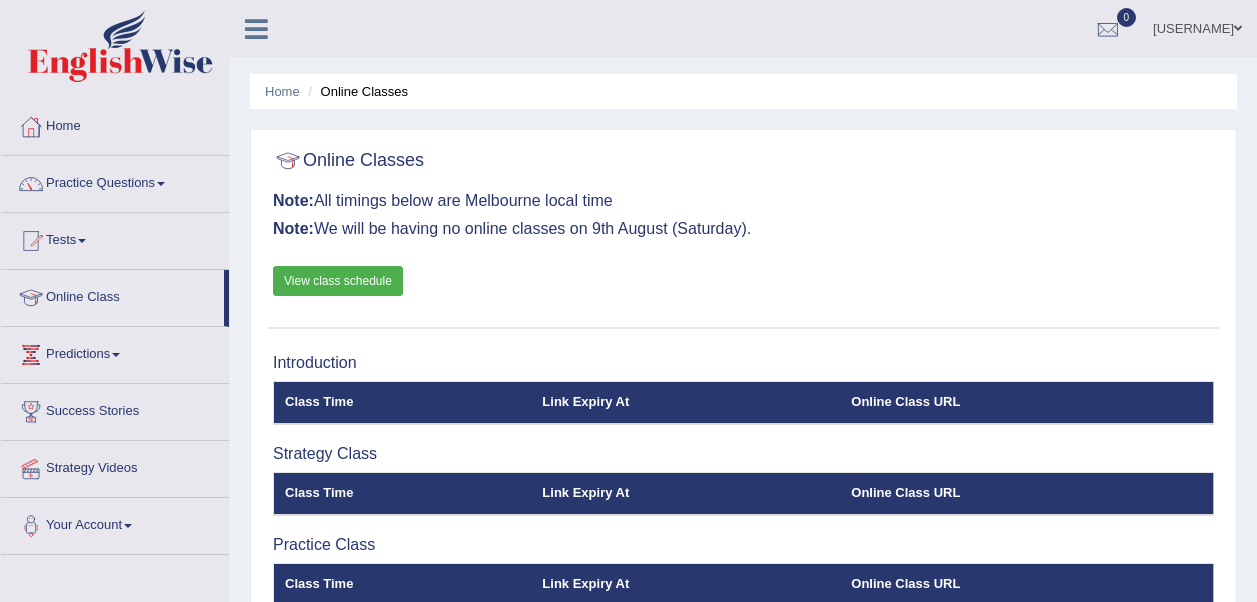scroll, scrollTop: 0, scrollLeft: 0, axis: both 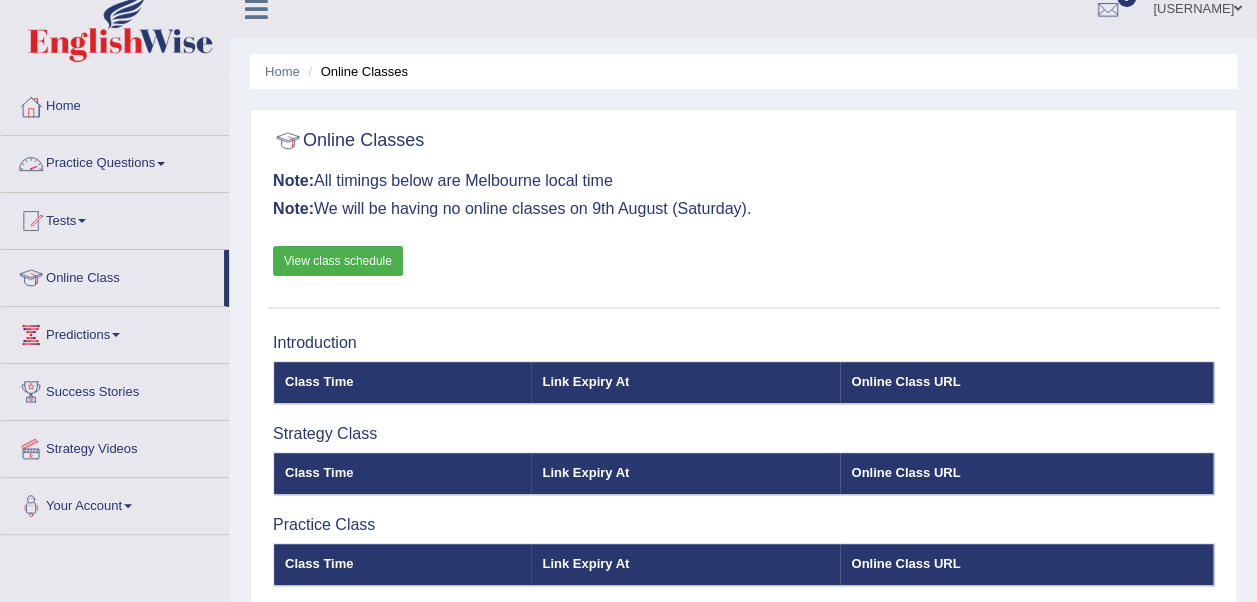 click on "Practice Questions" at bounding box center (115, 161) 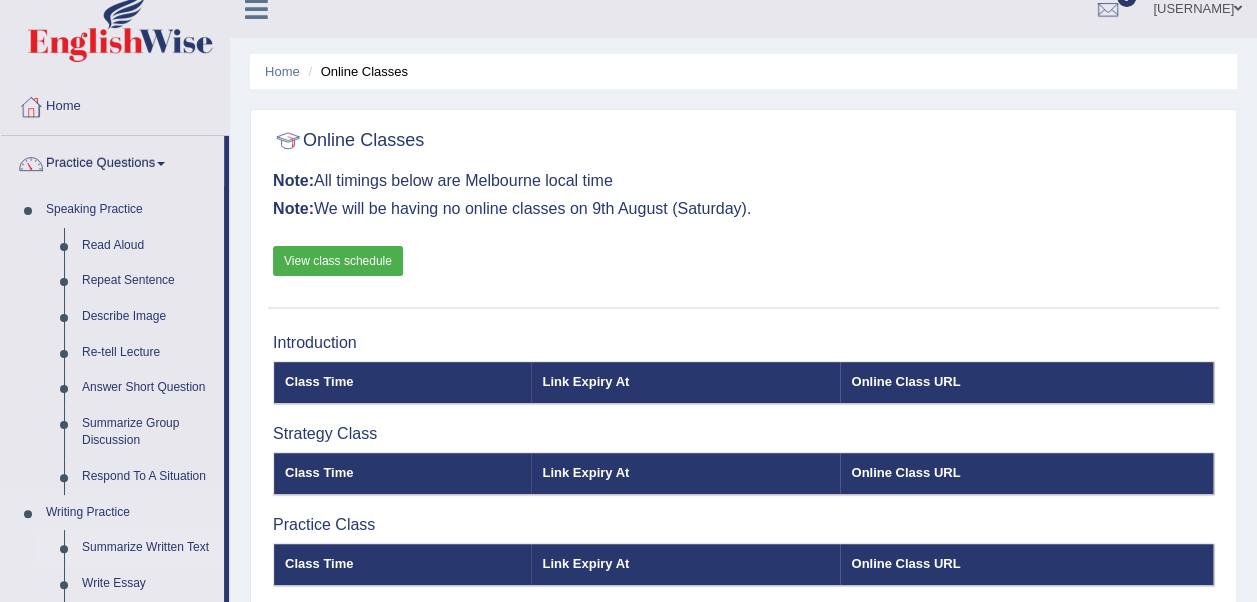 click on "Summarize Written Text" at bounding box center [148, 548] 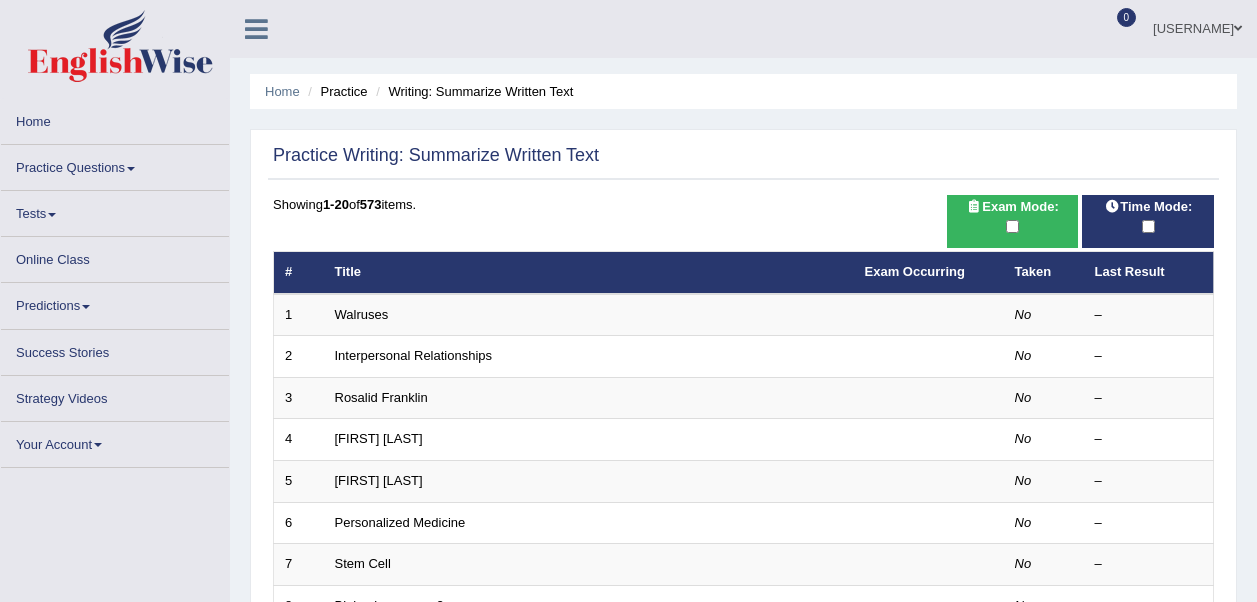scroll, scrollTop: 0, scrollLeft: 0, axis: both 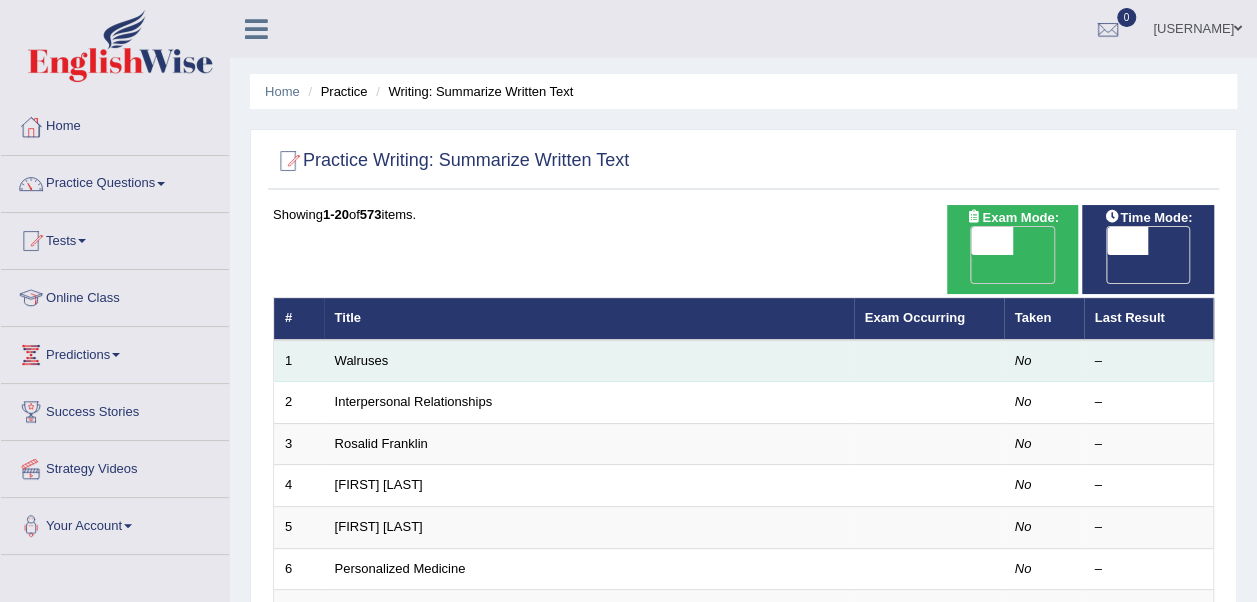click on "Walruses" at bounding box center (589, 361) 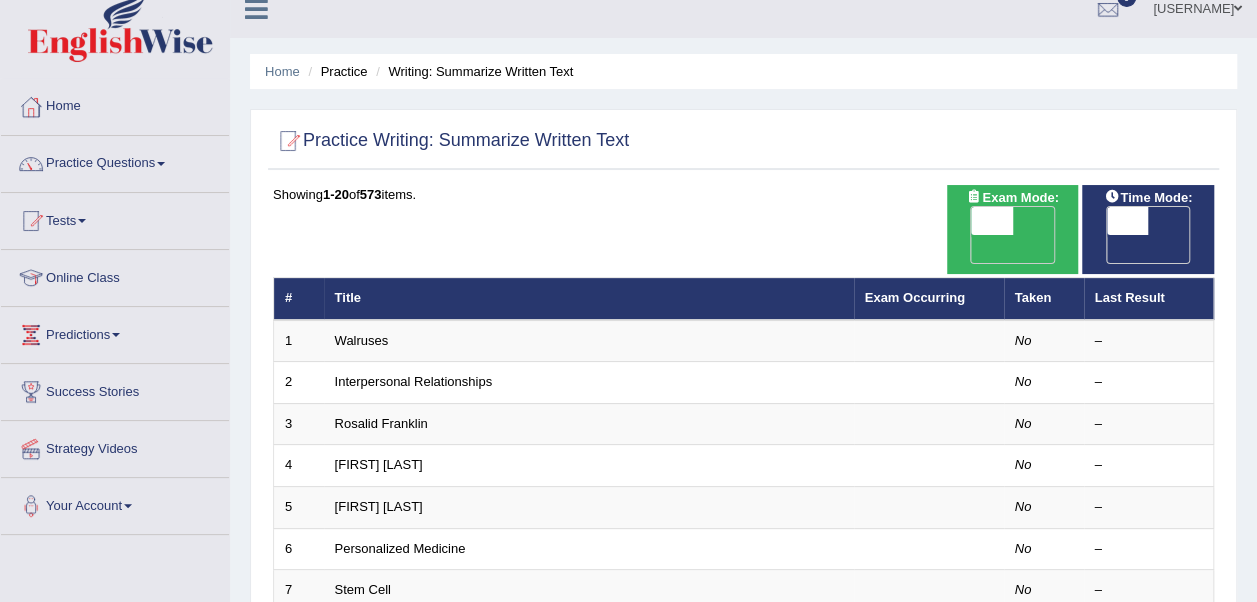 scroll, scrollTop: 18, scrollLeft: 0, axis: vertical 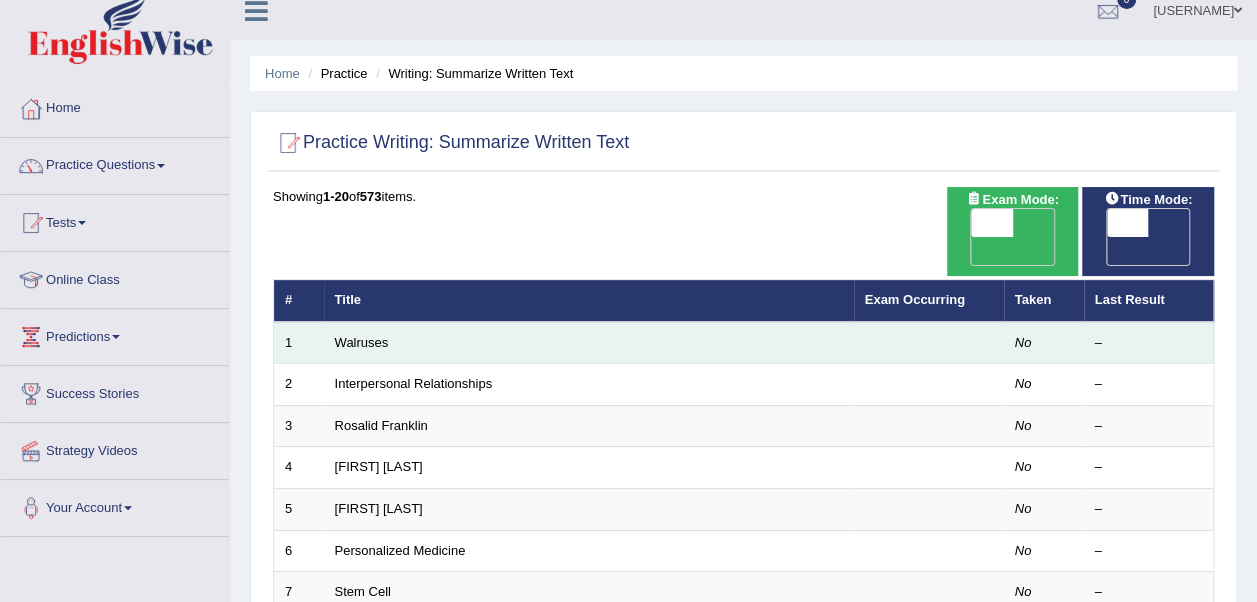 click on "Walruses" at bounding box center [589, 343] 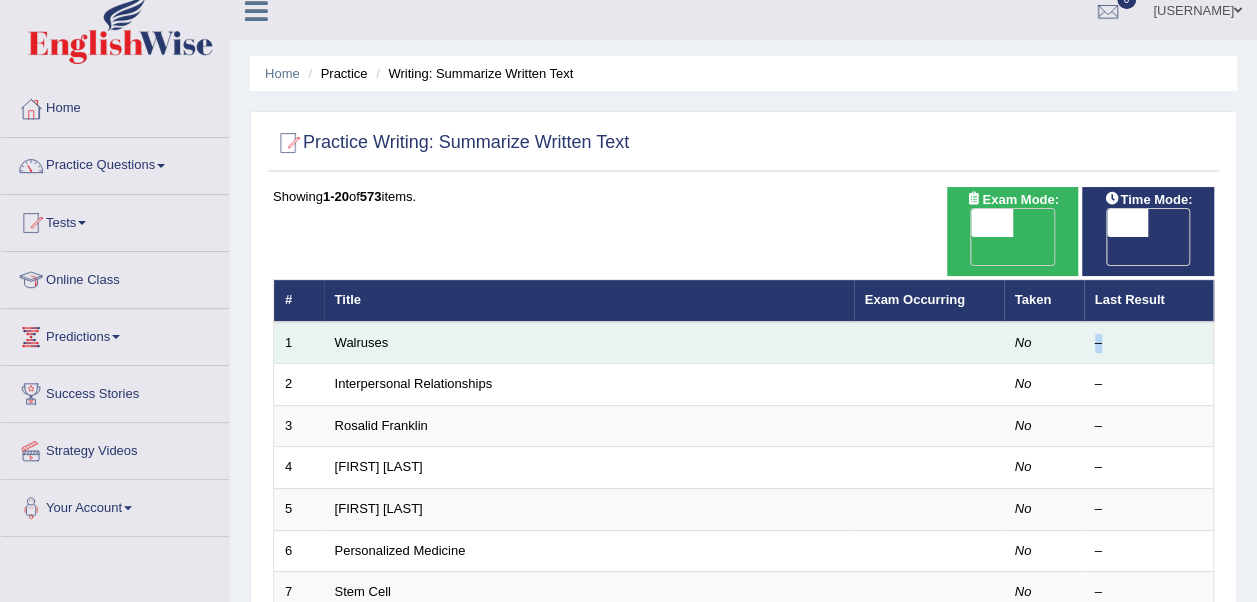 click on "–" at bounding box center (1149, 343) 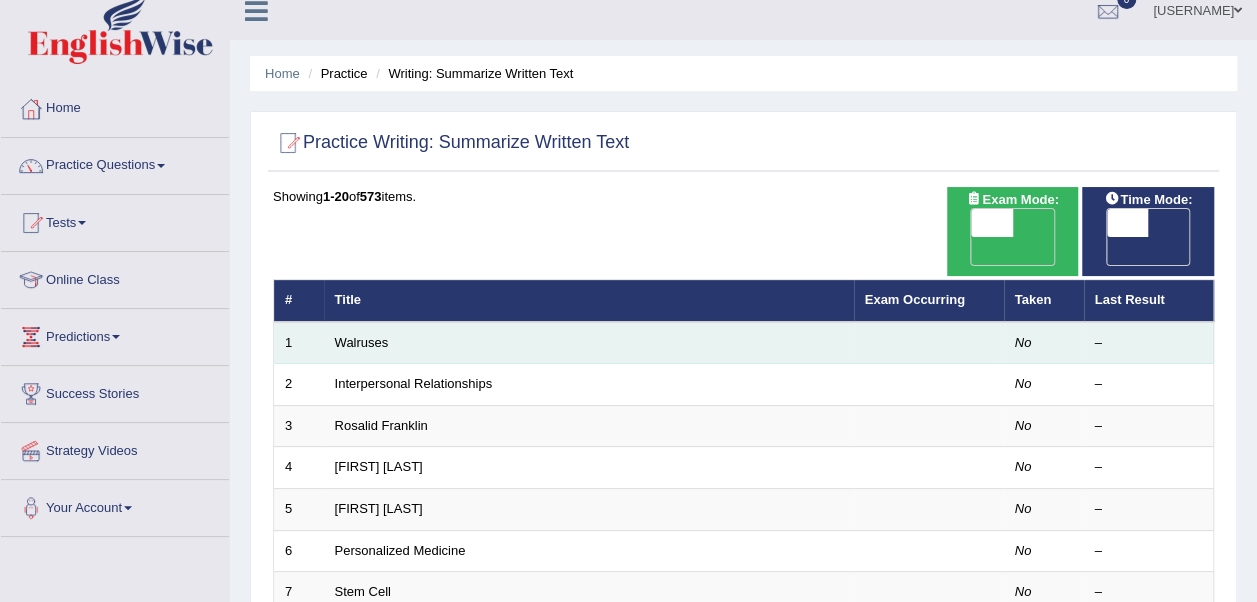 drag, startPoint x: 1094, startPoint y: 317, endPoint x: 1028, endPoint y: 316, distance: 66.007576 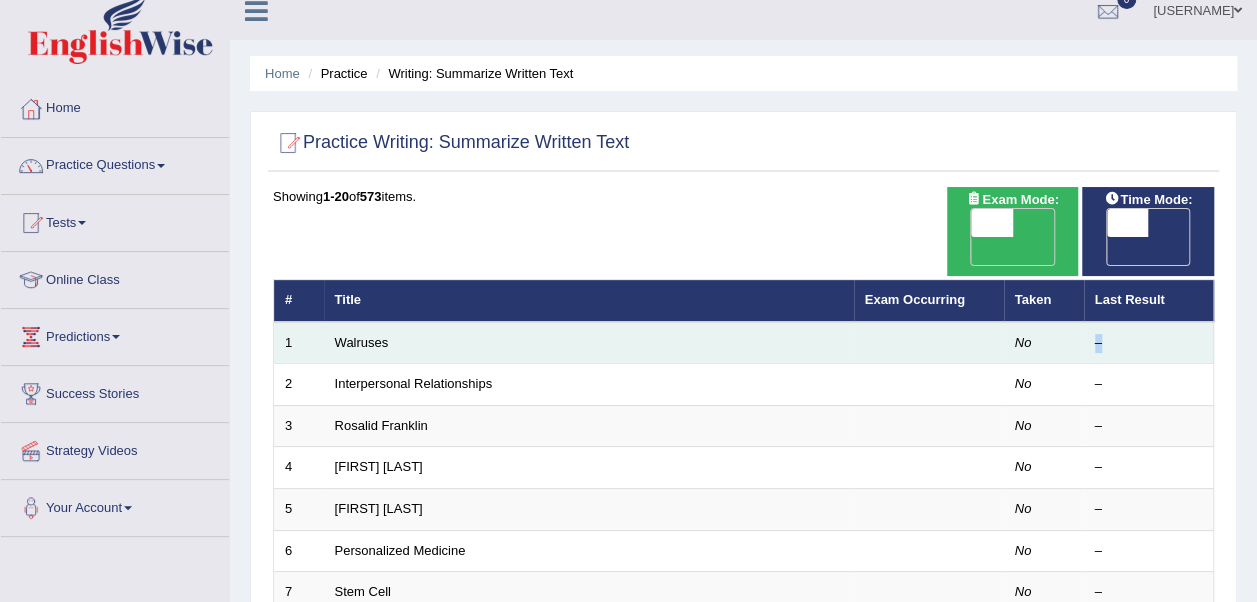 click on "–" at bounding box center (1149, 343) 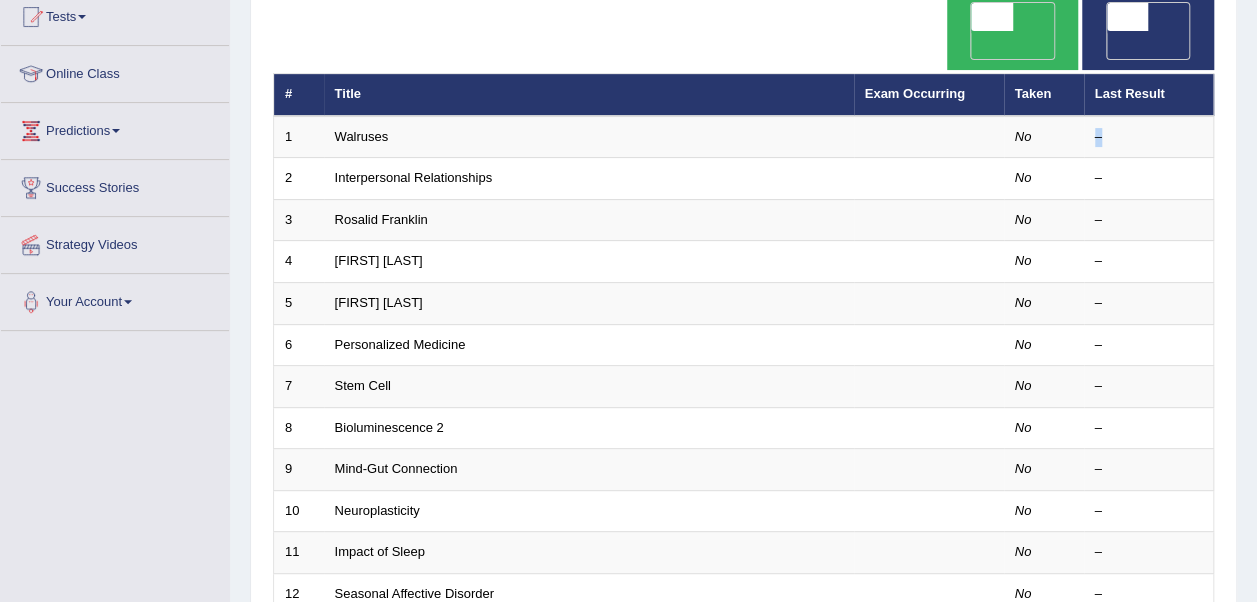 scroll, scrollTop: 222, scrollLeft: 0, axis: vertical 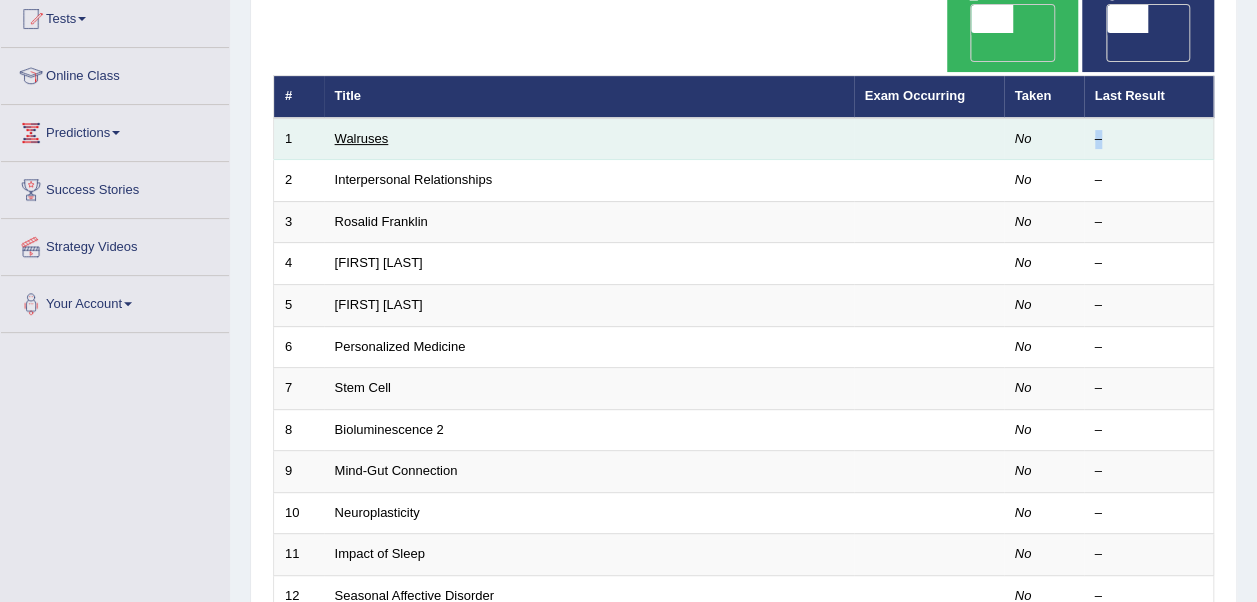 click on "Walruses" at bounding box center (362, 138) 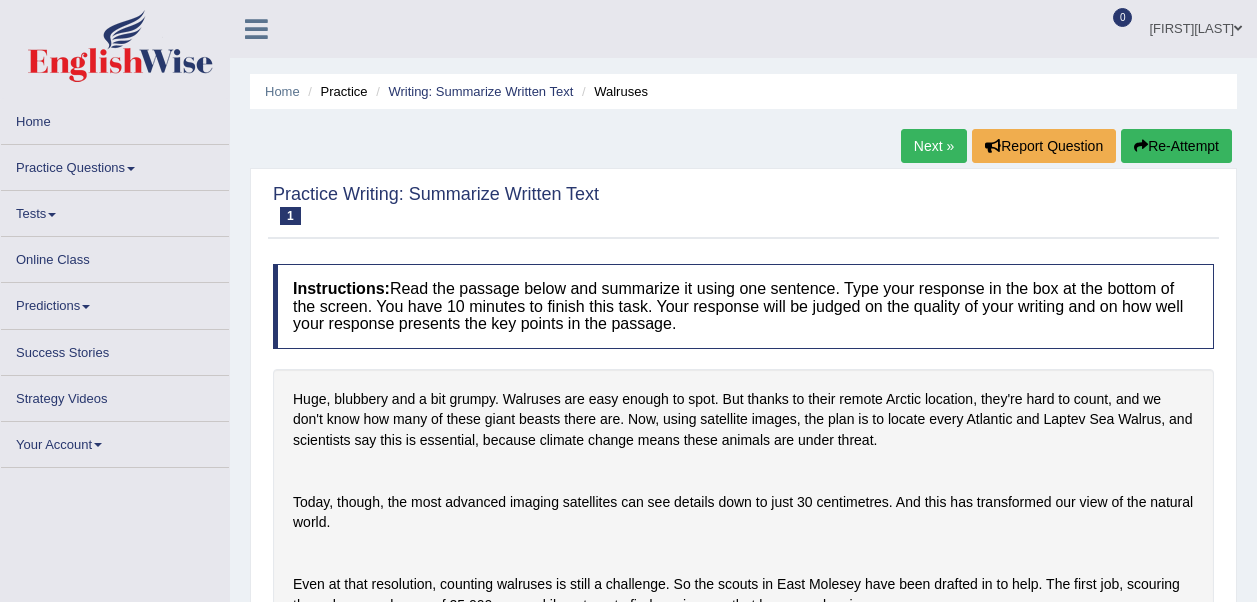 scroll, scrollTop: 0, scrollLeft: 0, axis: both 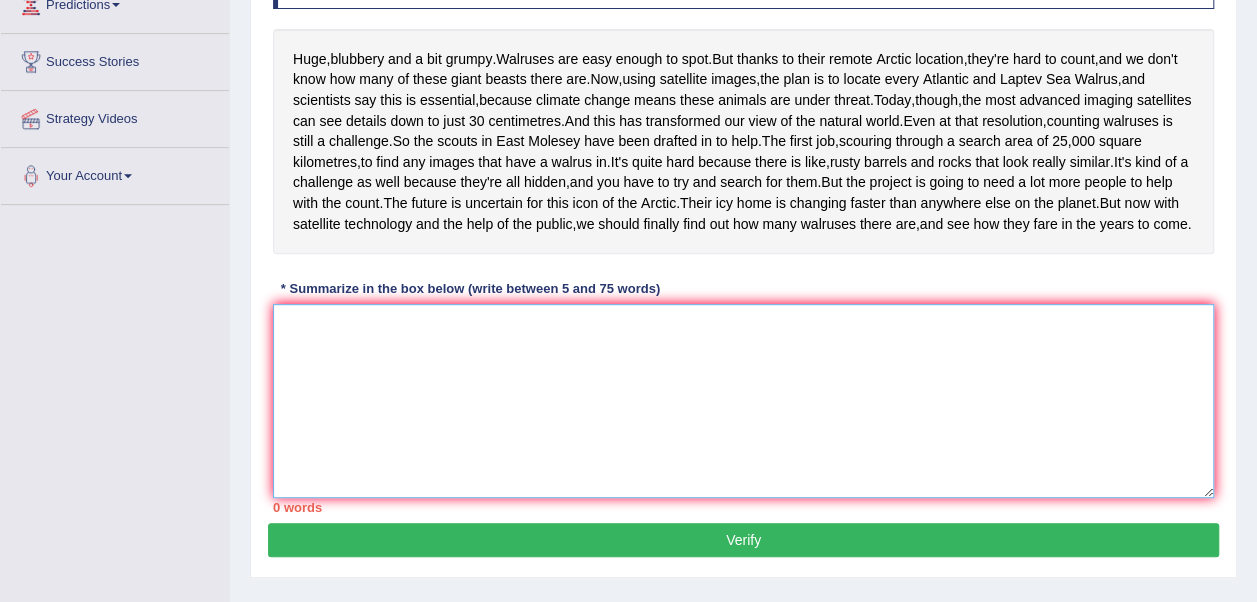 click at bounding box center (743, 401) 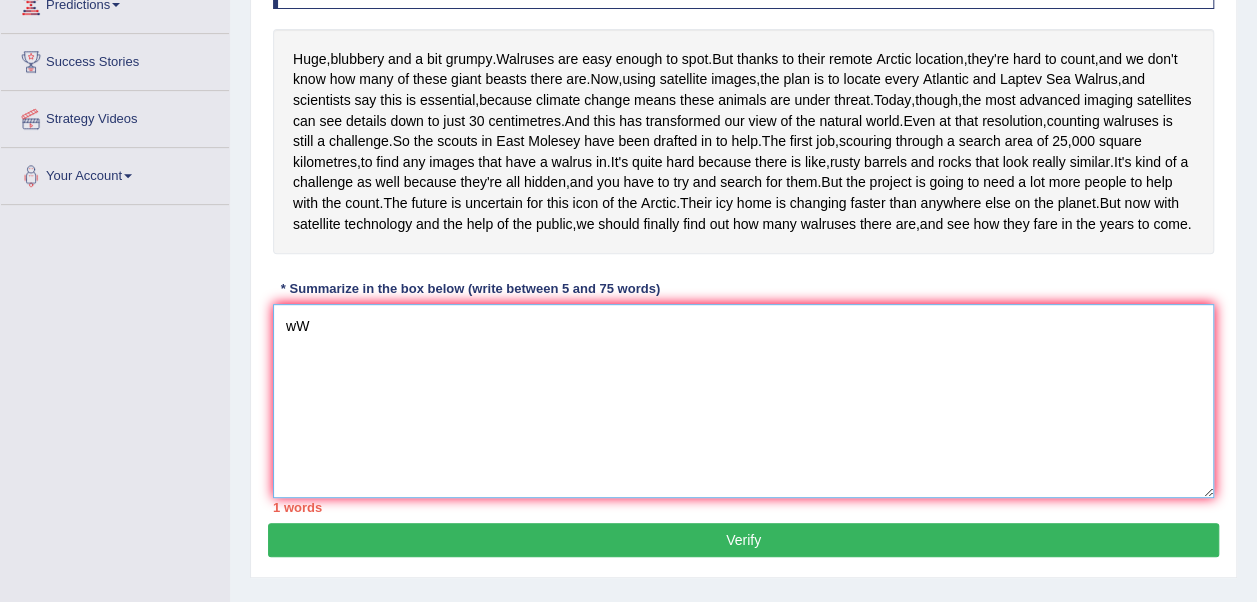 type on "w" 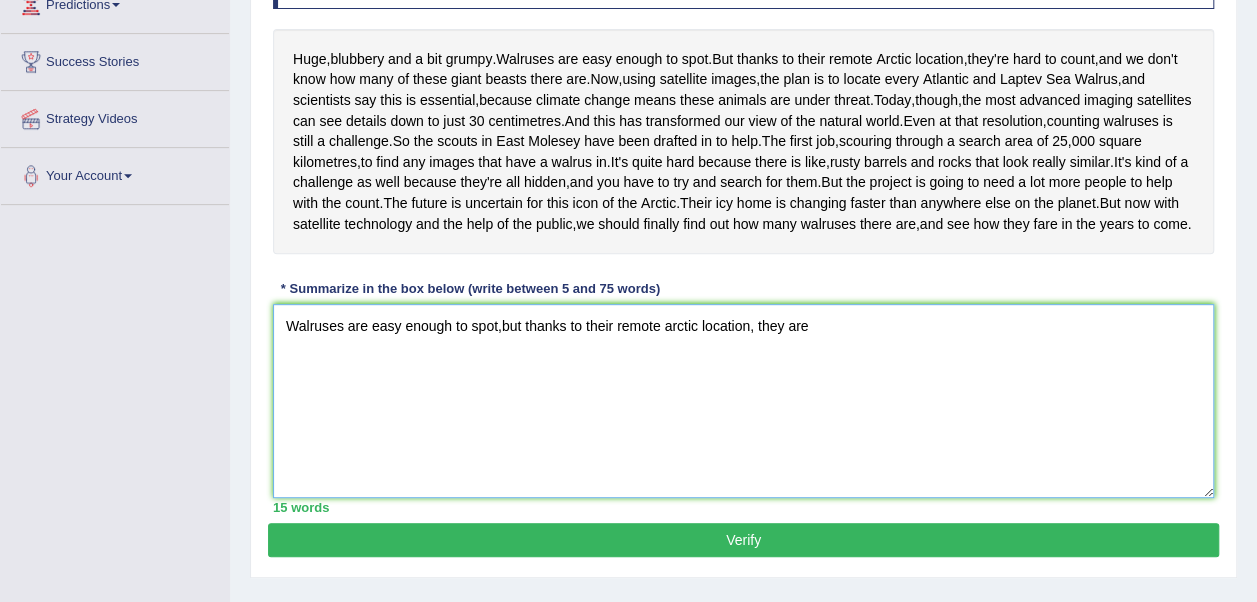 click on "Walruses are easy enough to spot,but thanks to their remote arctic location, they are" at bounding box center [743, 401] 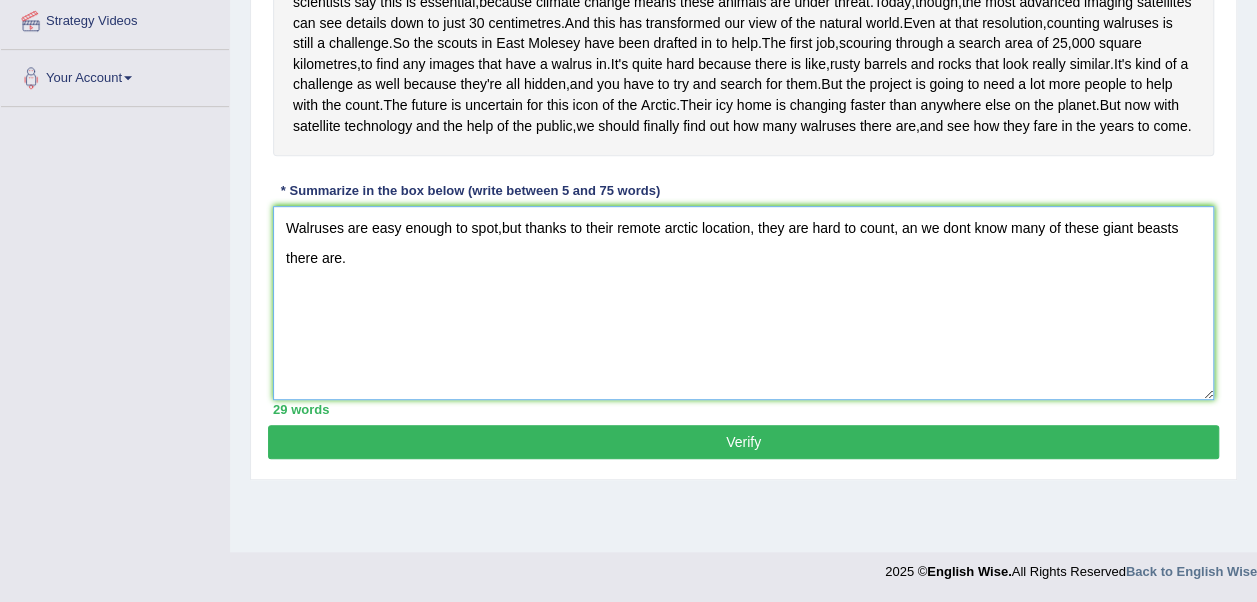 scroll, scrollTop: 490, scrollLeft: 0, axis: vertical 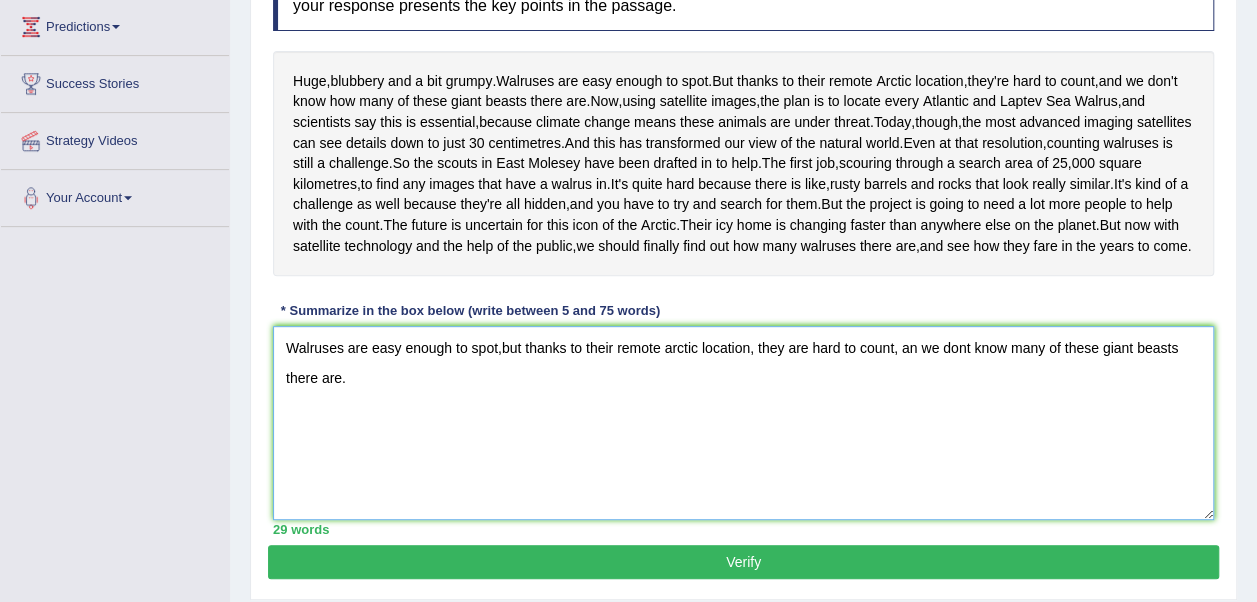 click on "Walruses are easy enough to spot,but thanks to their remote arctic location, they are hard to count, an we dont know many of these giant beasts there are." at bounding box center (743, 423) 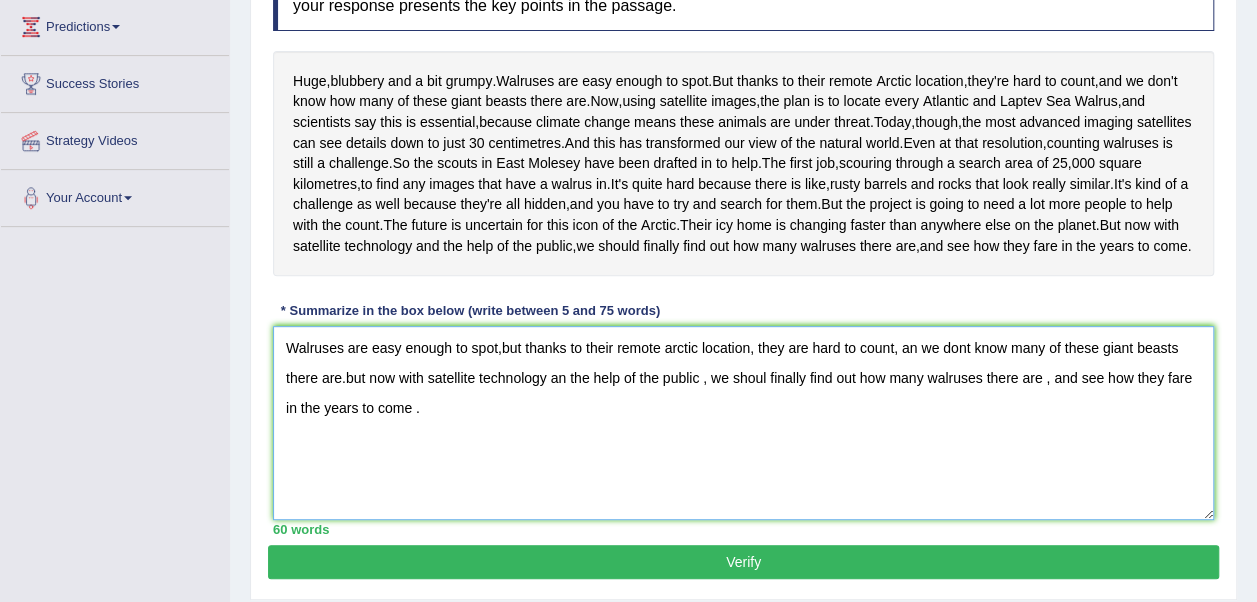 click on "Walruses are easy enough to spot,but thanks to their remote arctic location, they are hard to count, an we dont know many of these giant beasts there are.but now with satellite technology an the help of the public , we shoul finally find out how many walruses there are , and see how they fare in the years to come ." at bounding box center (743, 423) 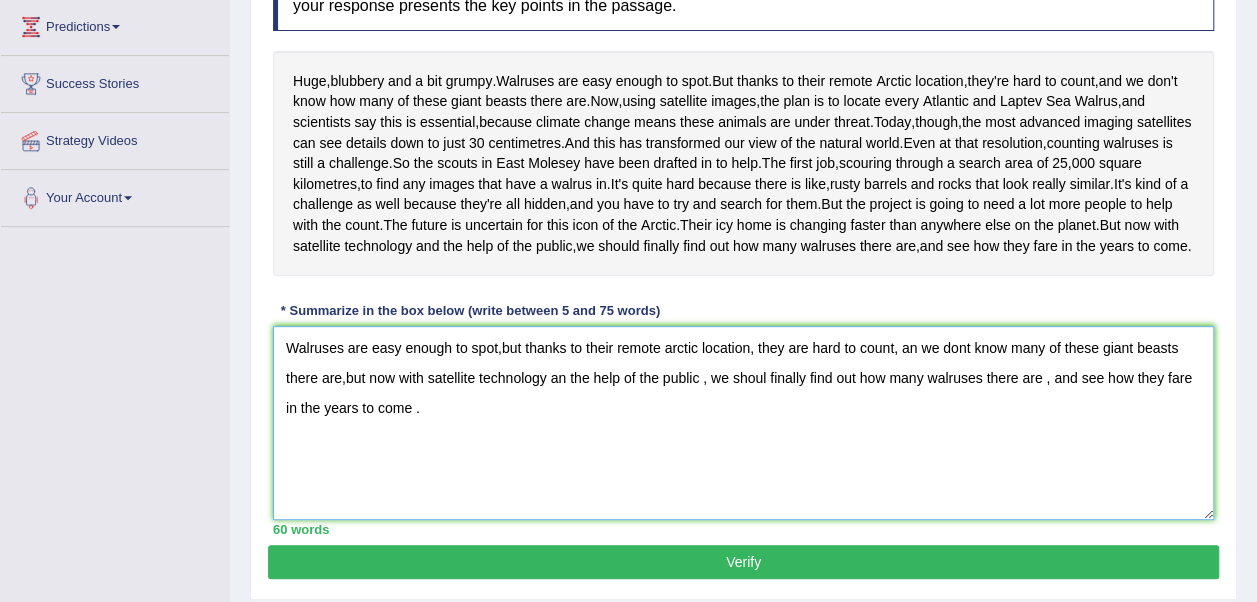 click on "Walruses are easy enough to spot,but thanks to their remote arctic location, they are hard to count, an we dont know many of these giant beasts there are,but now with satellite technology an the help of the public , we shoul finally find out how many walruses there are , and see how they fare in the years to come ." at bounding box center (743, 423) 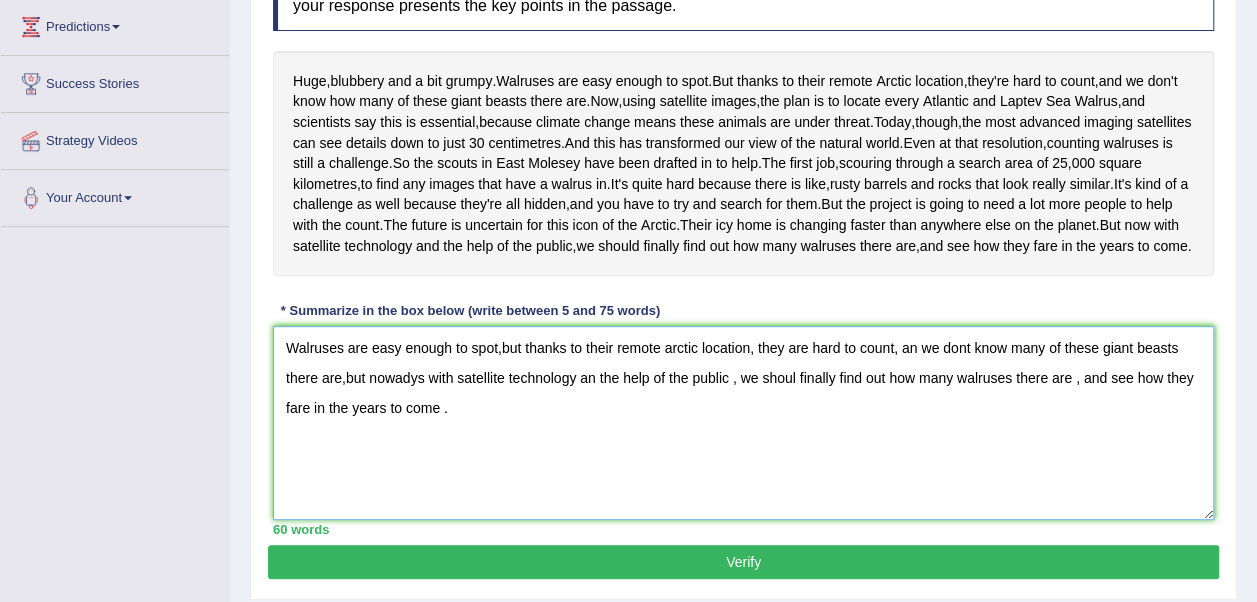 type on "Walruses are easy enough to spot,but thanks to their remote arctic location, they are hard to count, an we dont know many of these giant beasts there are,but nowadys with satellite technology an the help of the public , we shoul finally find out how many walruses there are , and see how they fare in the years to come ." 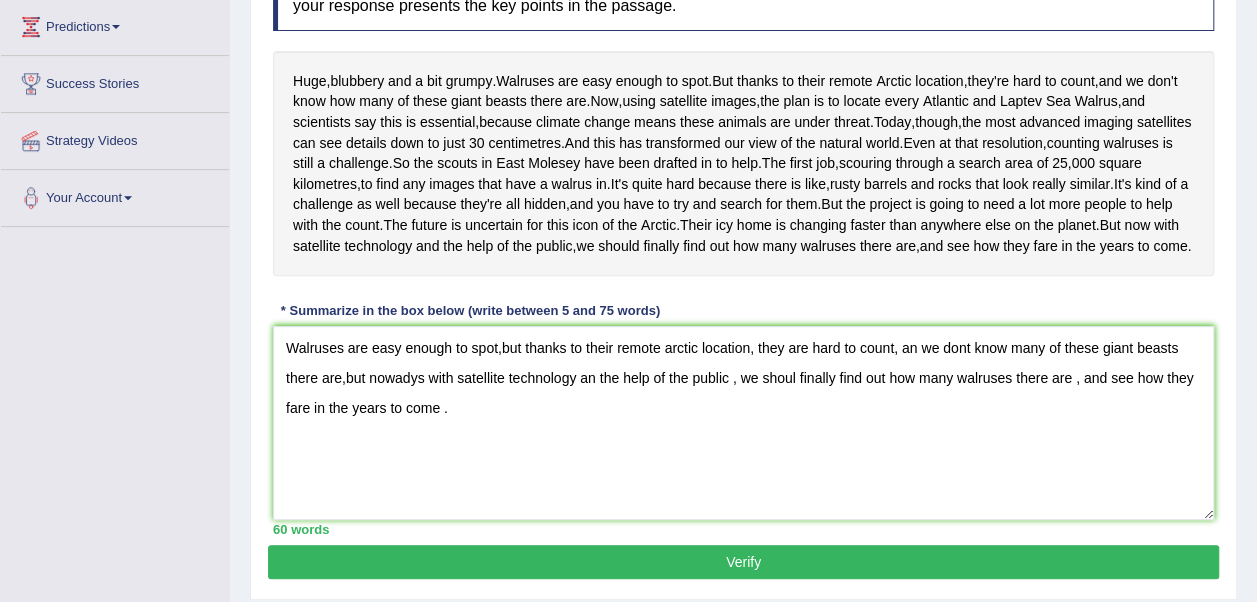 click on "Toggle navigation
Home
Practice Questions   Speaking Practice Read Aloud
Repeat Sentence
Describe Image
Re-tell Lecture
Answer Short Question
Summarize Group Discussion
Respond To A Situation
Writing Practice  Summarize Written Text
Write Essay
Reading Practice  Reading & Writing: Fill In The Blanks
Choose Multiple Answers
Re-order Paragraphs
Fill In The Blanks
Choose Single Answer
Listening Practice  Summarize Spoken Text
Highlight Incorrect Words
Highlight Correct Summary
Select Missing Word
Choose Single Answer
Choose Multiple Answers
Fill In The Blanks
Write From Dictation
Pronunciation
Tests
Take Mock Test" at bounding box center [628, -27] 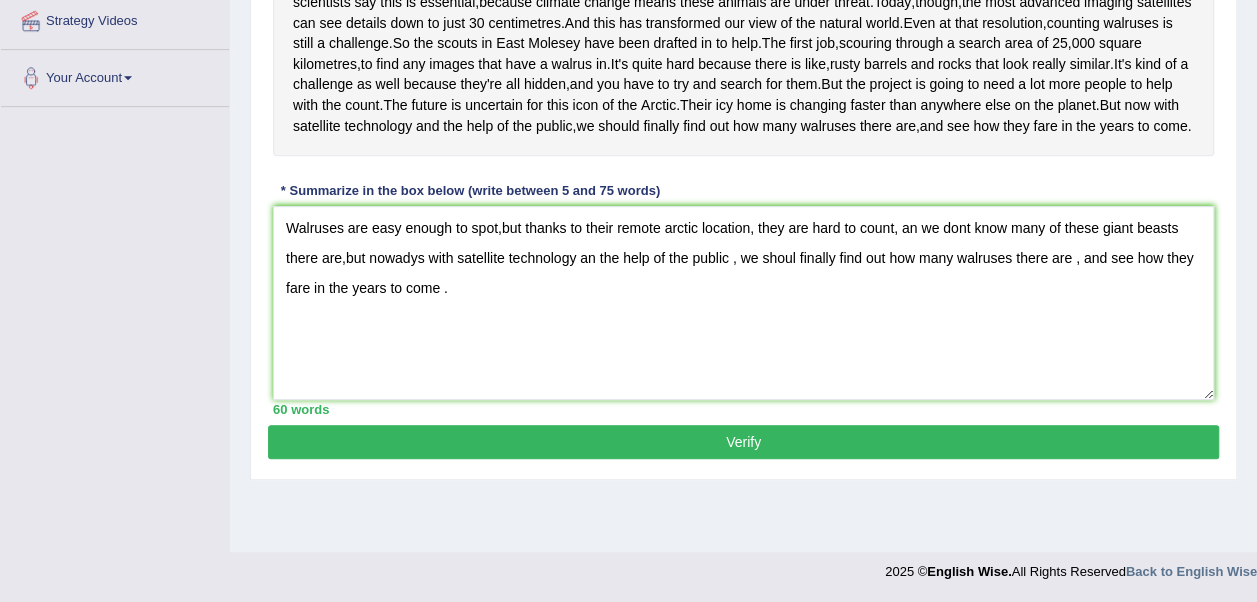 scroll, scrollTop: 490, scrollLeft: 0, axis: vertical 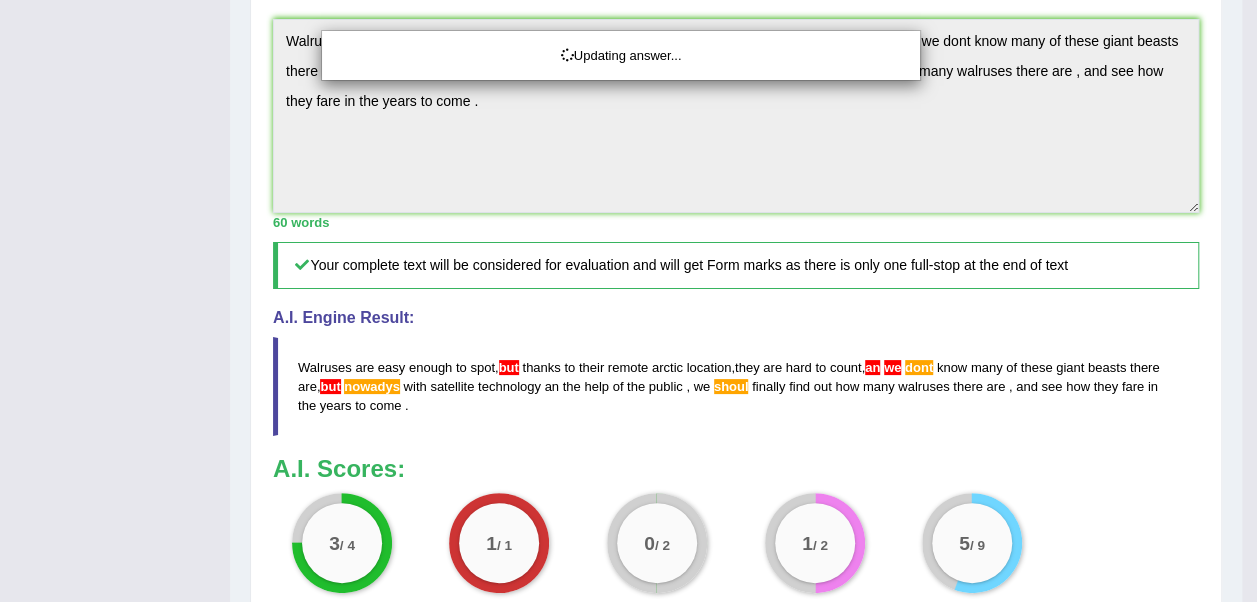 drag, startPoint x: 1262, startPoint y: 292, endPoint x: 1275, endPoint y: 396, distance: 104.80935 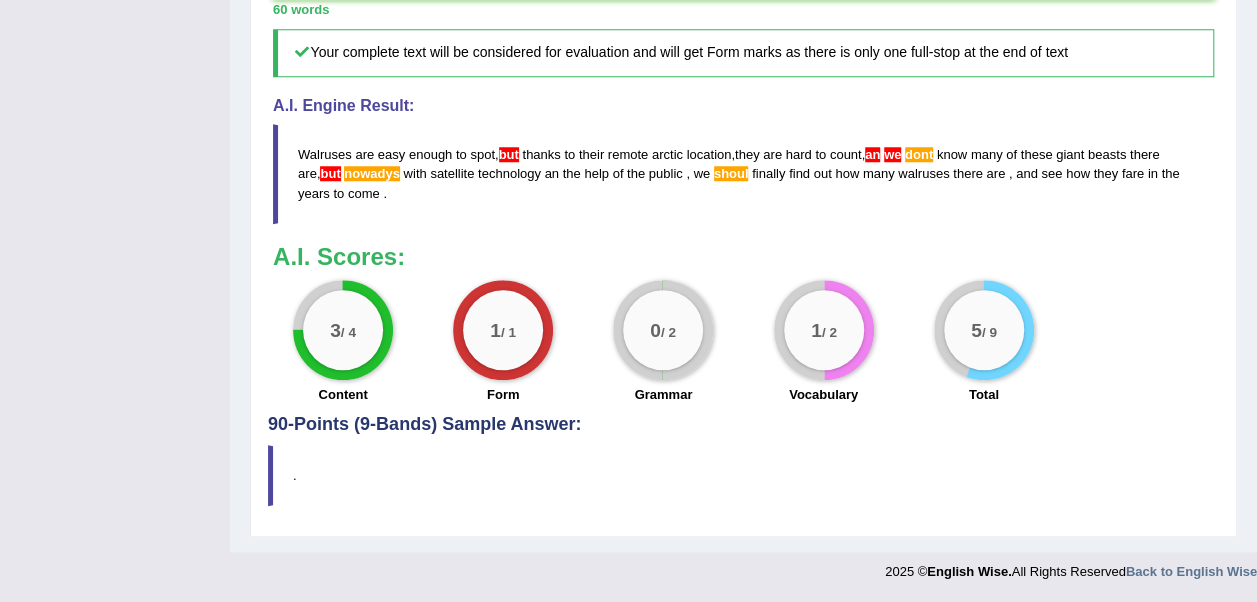 scroll, scrollTop: 865, scrollLeft: 0, axis: vertical 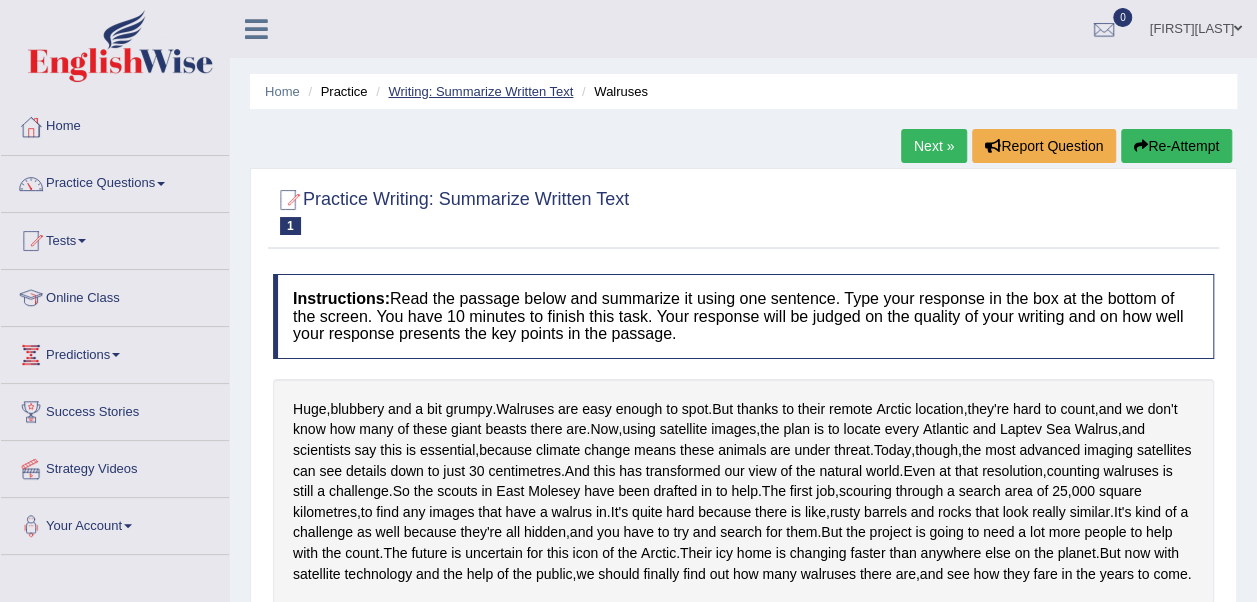 click on "Writing: Summarize Written Text" at bounding box center (480, 91) 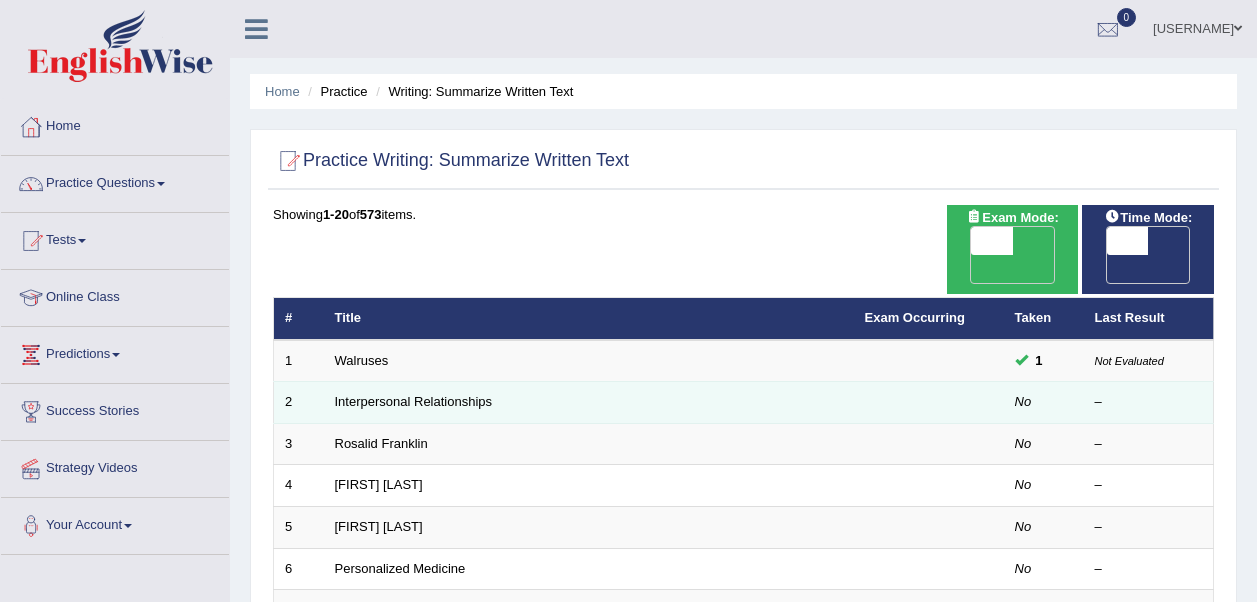 scroll, scrollTop: 0, scrollLeft: 0, axis: both 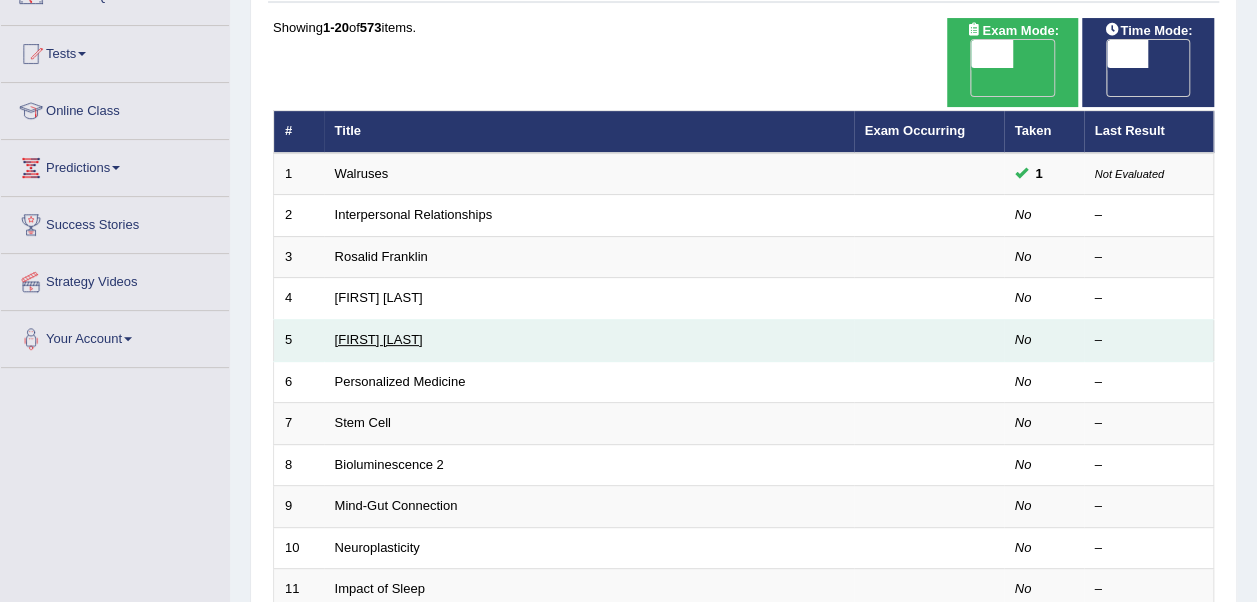 click on "Elizabeth Blackwell" at bounding box center (379, 339) 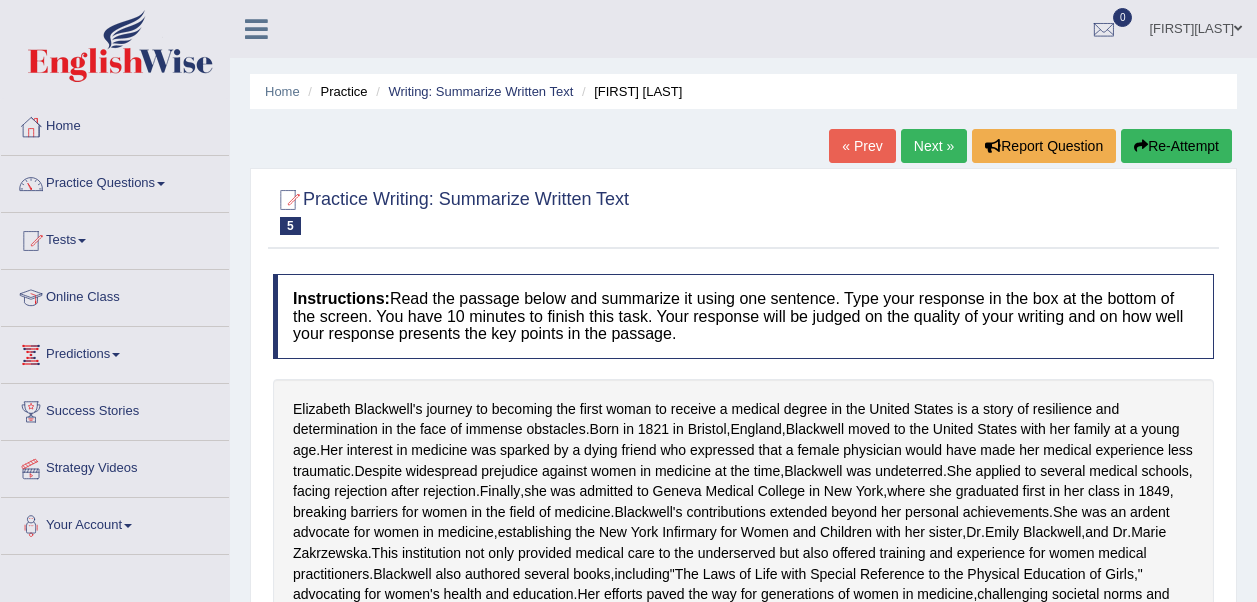 scroll, scrollTop: 0, scrollLeft: 0, axis: both 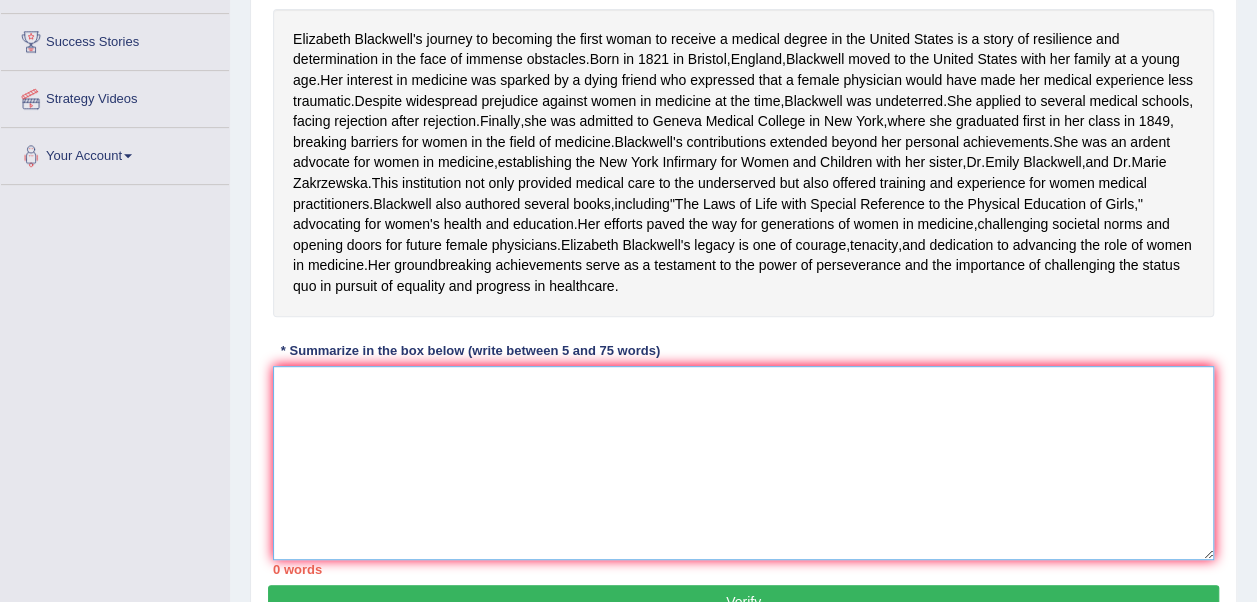 click at bounding box center (743, 463) 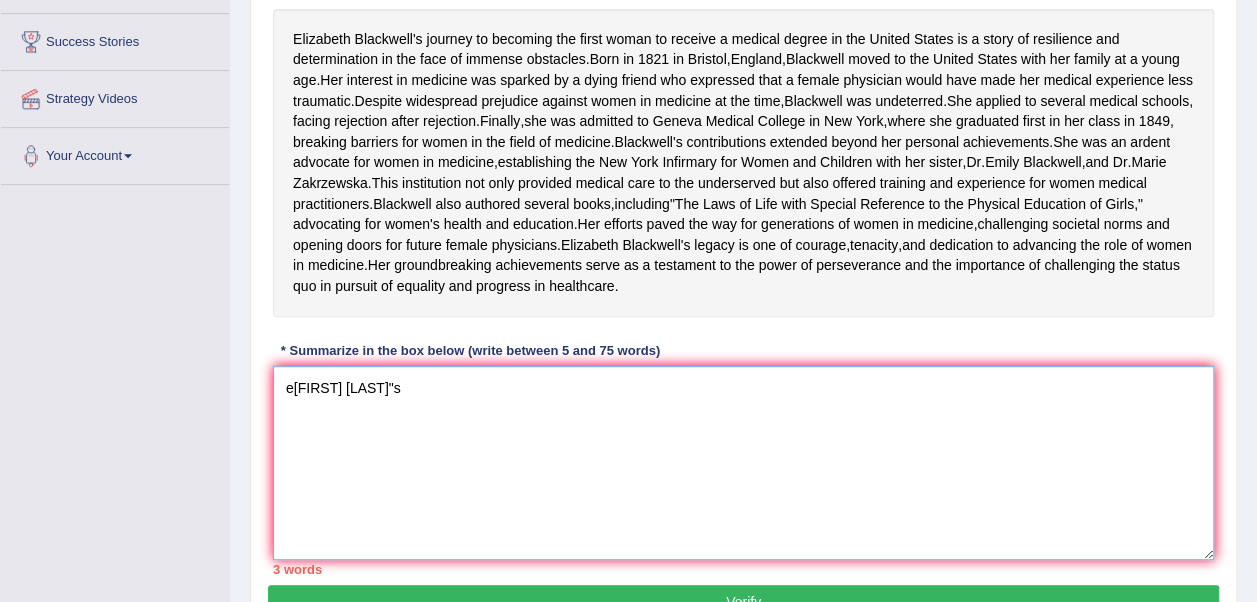 click on "e[FIRST] [LAST]"s" at bounding box center (743, 463) 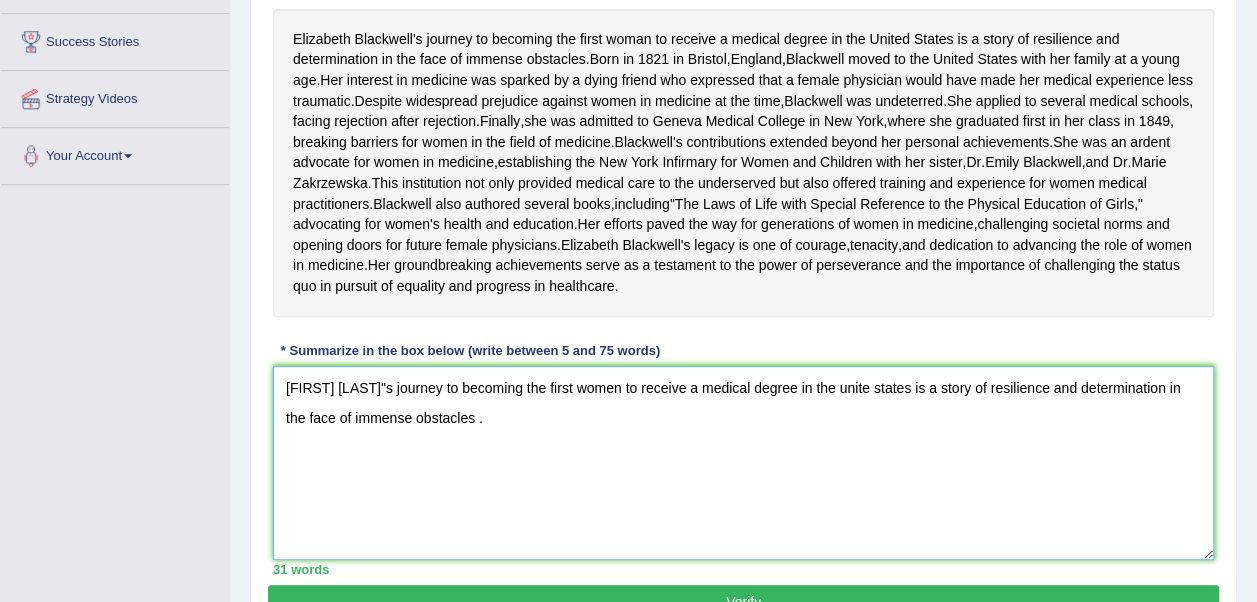 click on "[FIRST] [LAST]"s journey to becoming the first women to receive a medical degree in the unite states is a story of resilience and determination in the face of immense obstacles ." at bounding box center (743, 463) 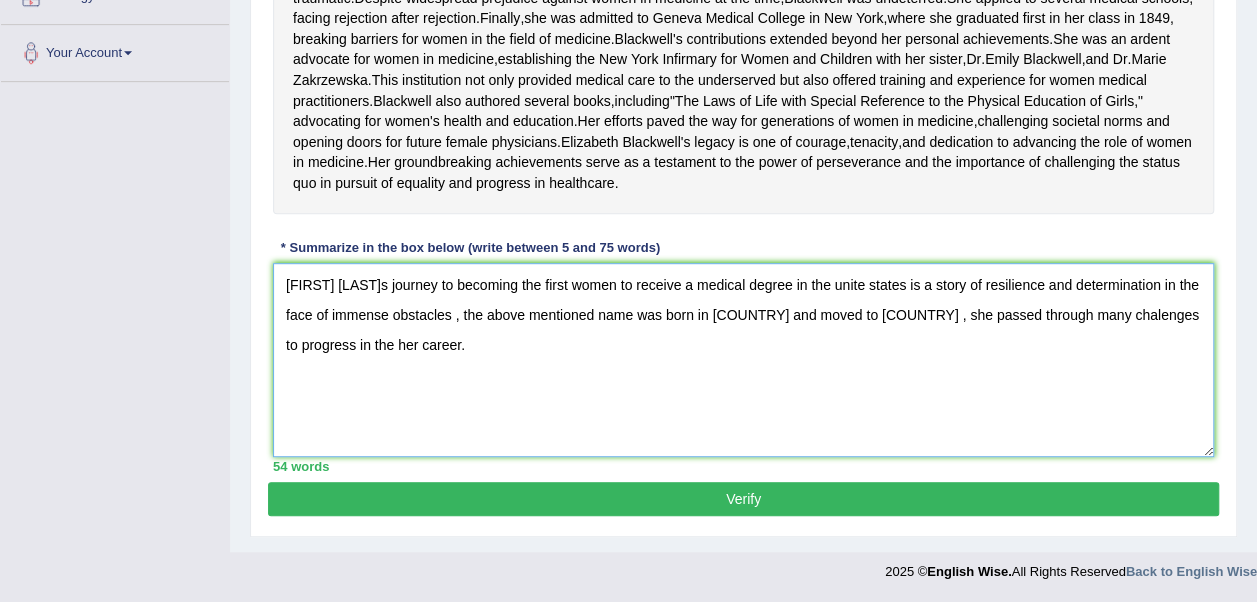 scroll, scrollTop: 569, scrollLeft: 0, axis: vertical 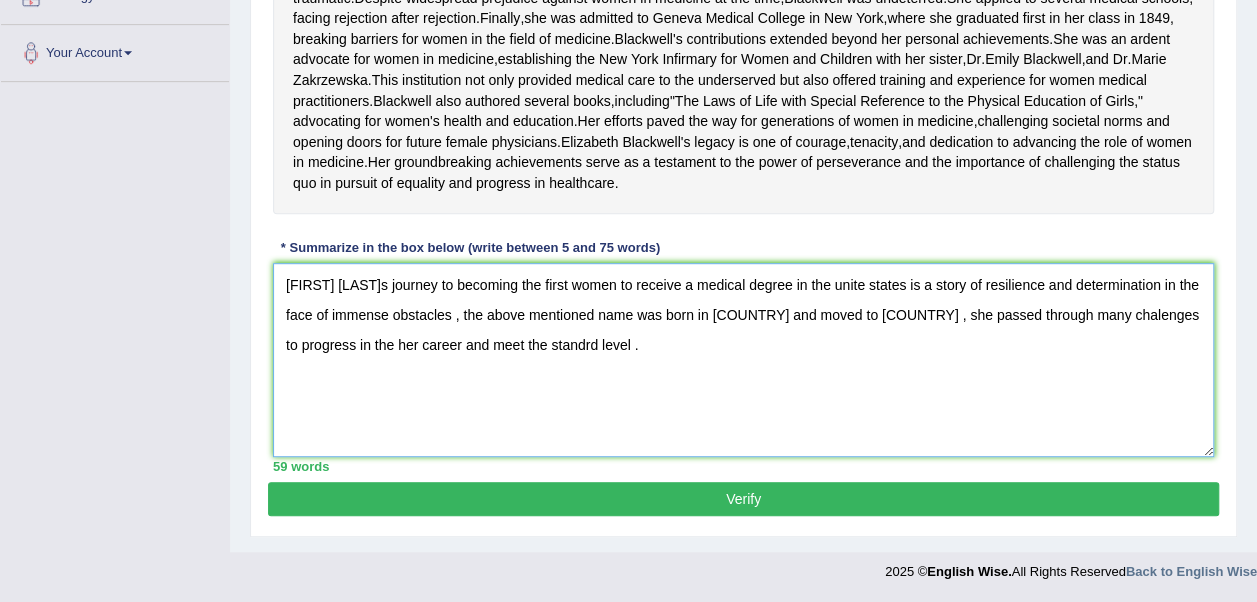 type on "Elizabeth Blackwell"s journey to becoming the first women to receive a medical degree in the unite states is a story of resilience and determination in the face of immense obstacles , the above mentioned name was born in uk and moved to usa , she passed through many chalenges to progress in the her career and meet the standrd level ." 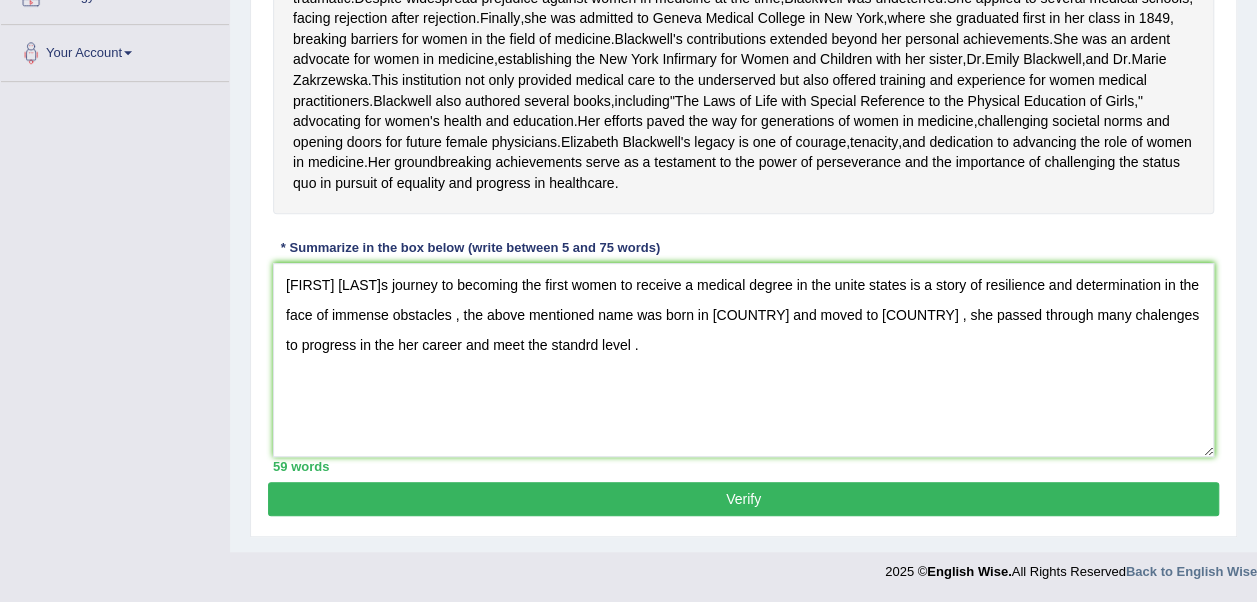 click on "Verify" at bounding box center (743, 499) 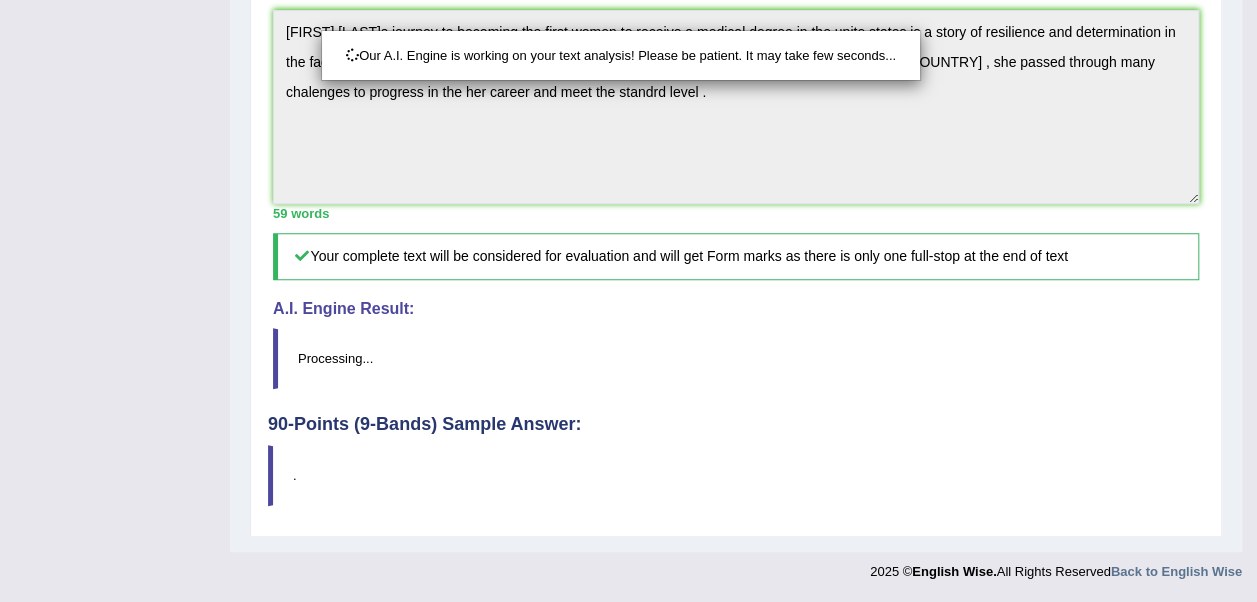 scroll, scrollTop: 836, scrollLeft: 0, axis: vertical 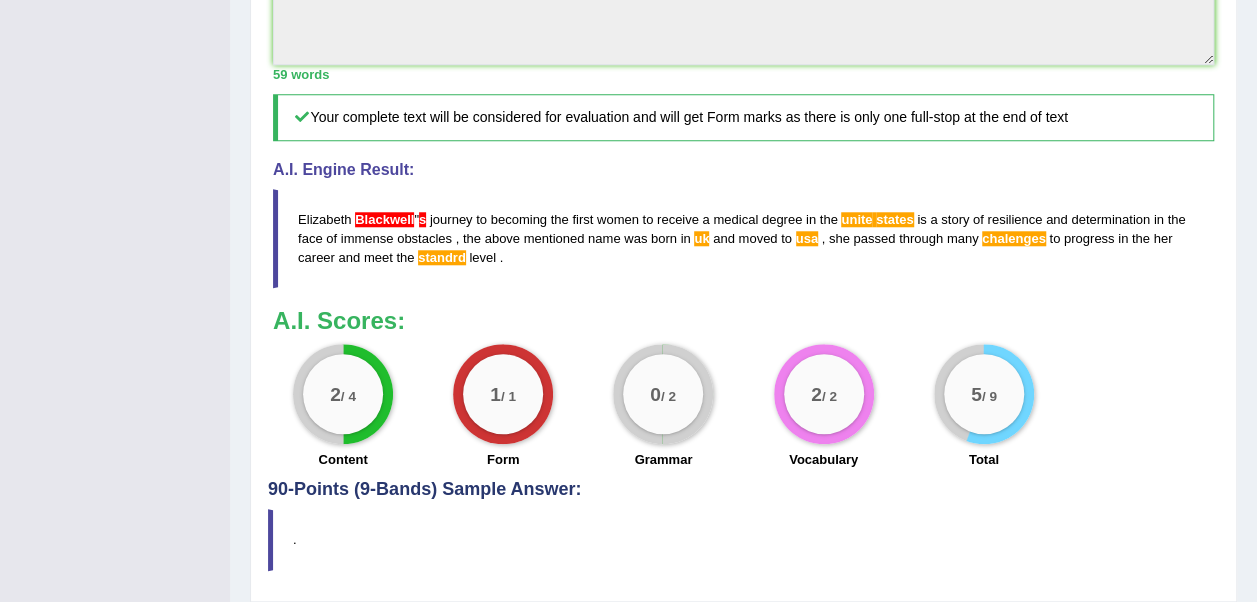 drag, startPoint x: 1271, startPoint y: 466, endPoint x: 1275, endPoint y: 483, distance: 17.464249 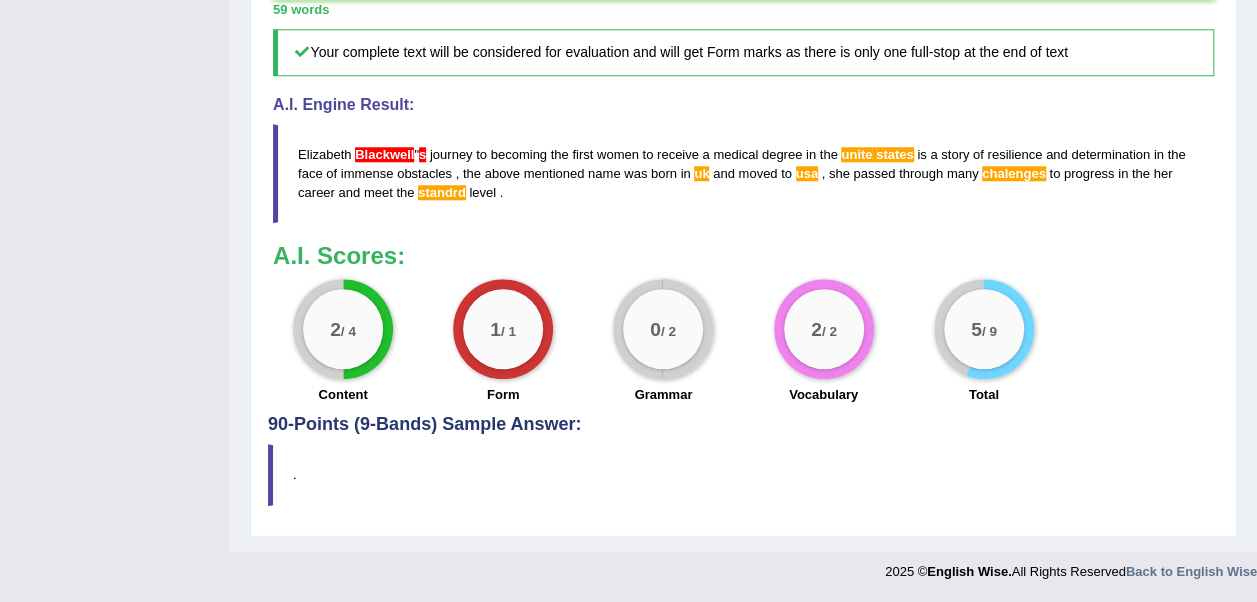 scroll, scrollTop: 884, scrollLeft: 0, axis: vertical 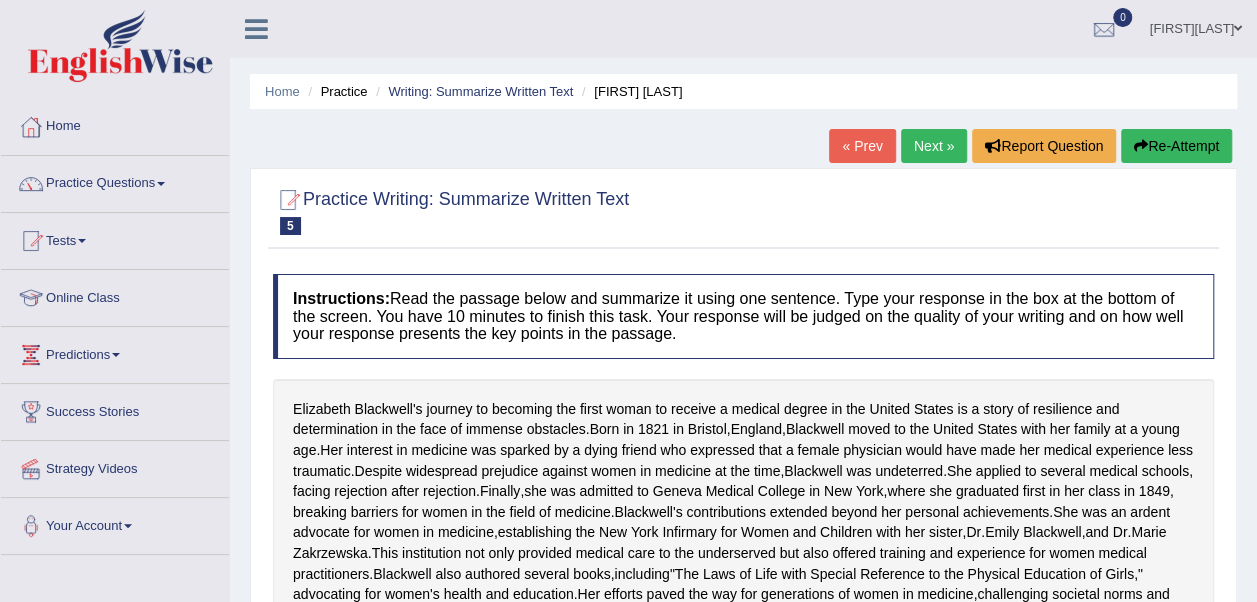 click on "Tests" at bounding box center (115, 238) 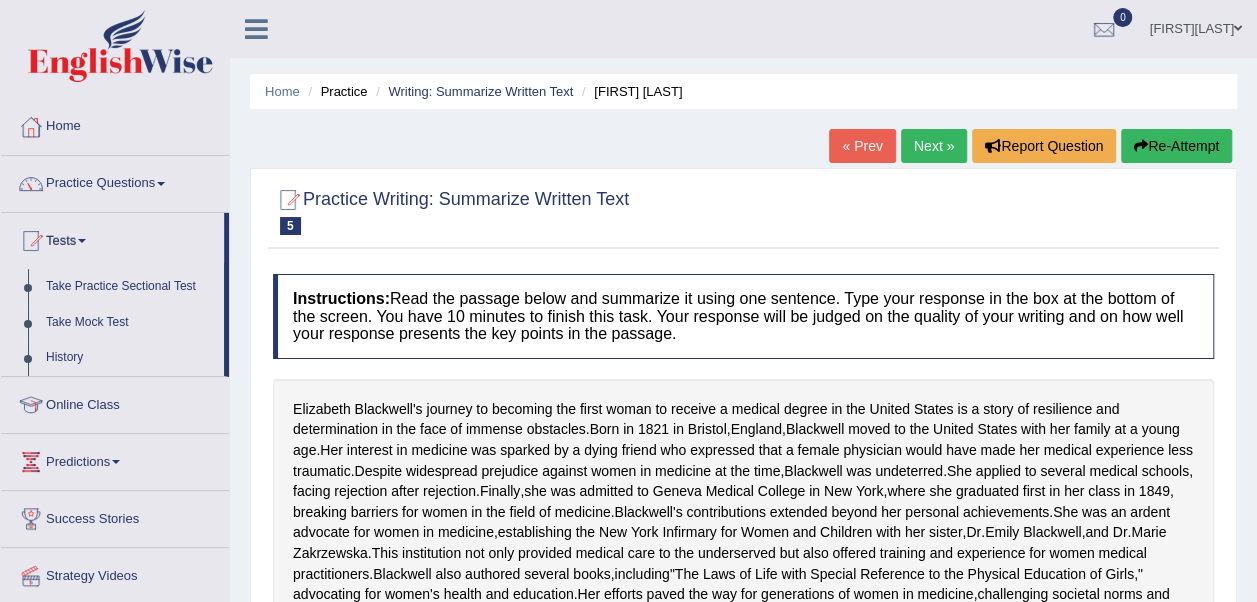 click on "Tests" at bounding box center (112, 238) 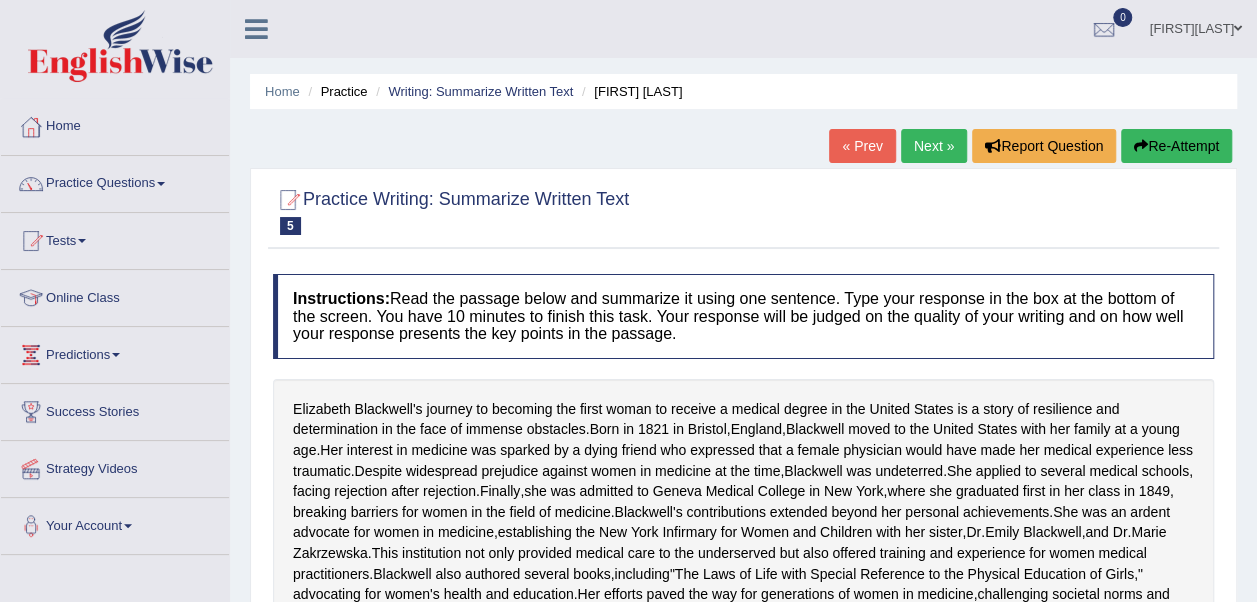 click on "« Prev" at bounding box center (862, 146) 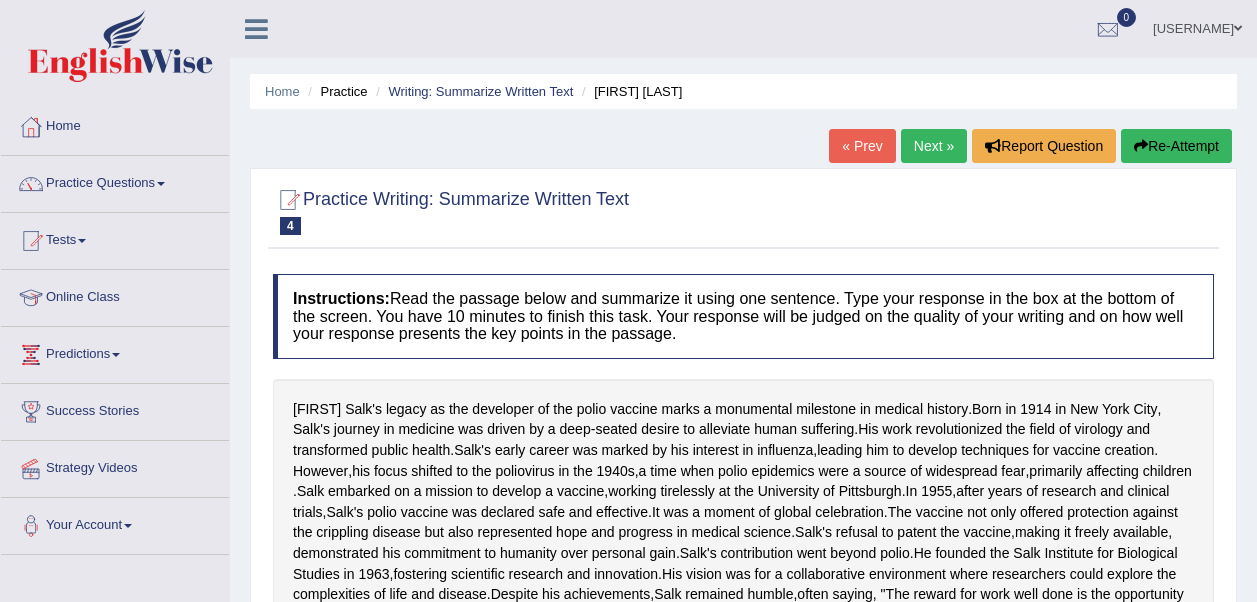 scroll, scrollTop: 0, scrollLeft: 0, axis: both 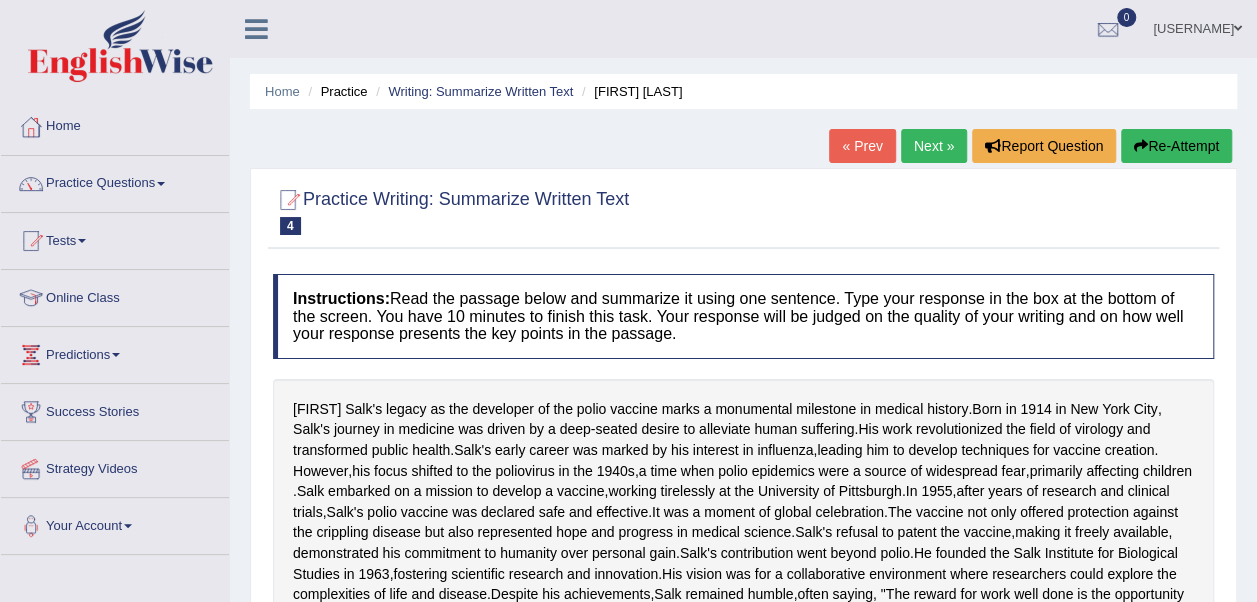 click on "« Prev" at bounding box center [862, 146] 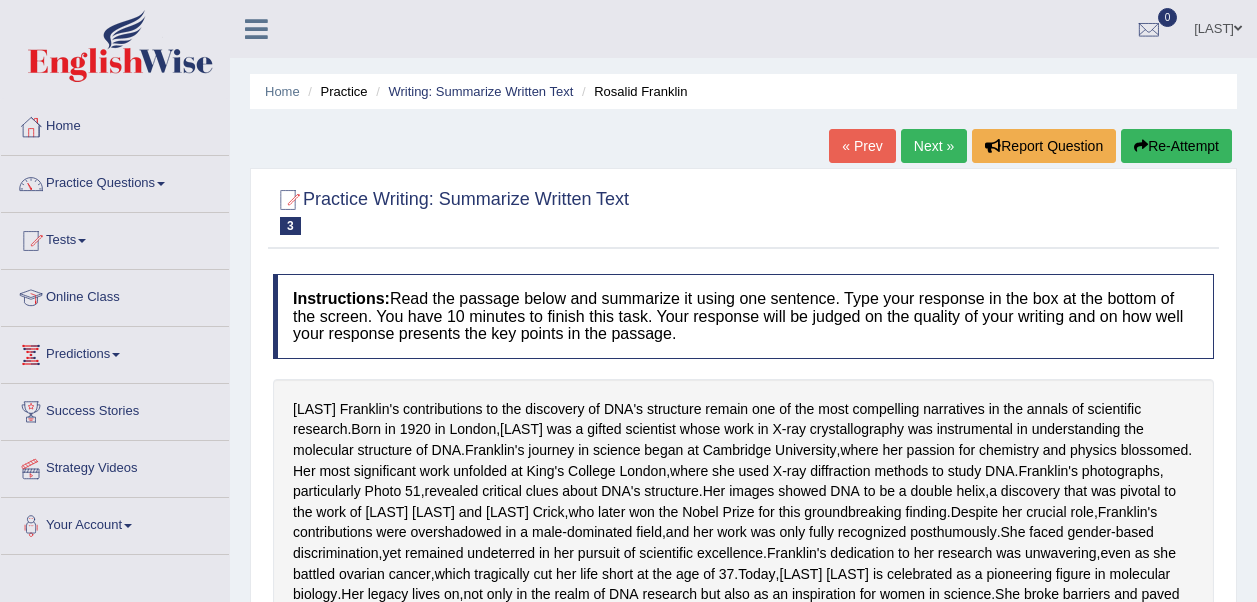 scroll, scrollTop: 0, scrollLeft: 0, axis: both 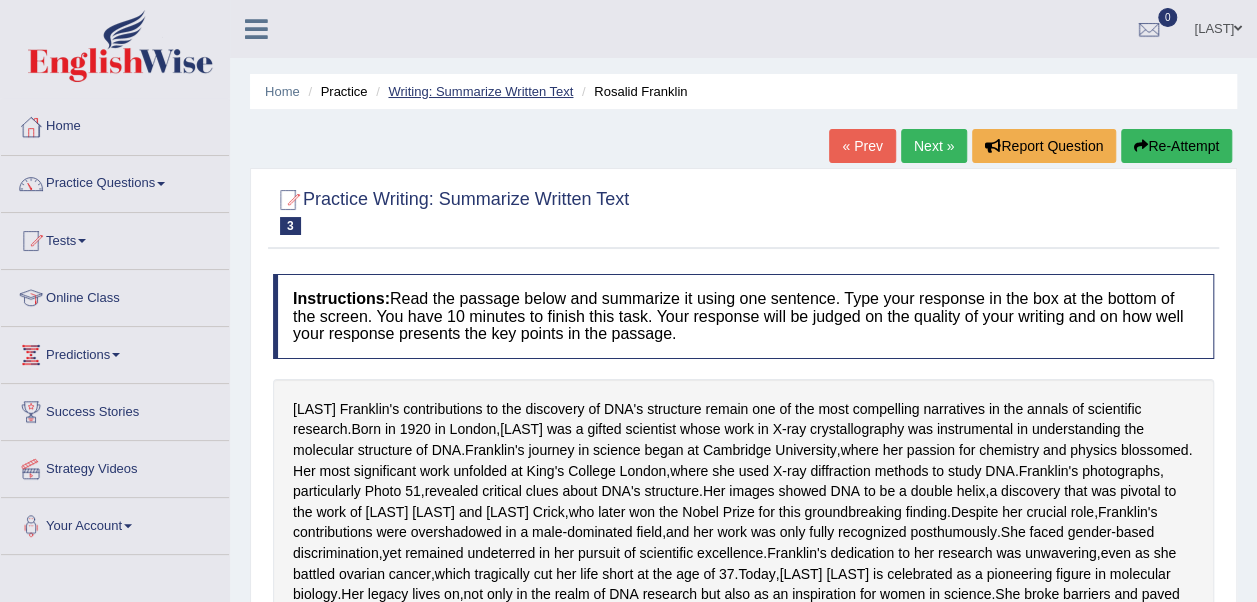 click on "Writing: Summarize Written Text" at bounding box center [480, 91] 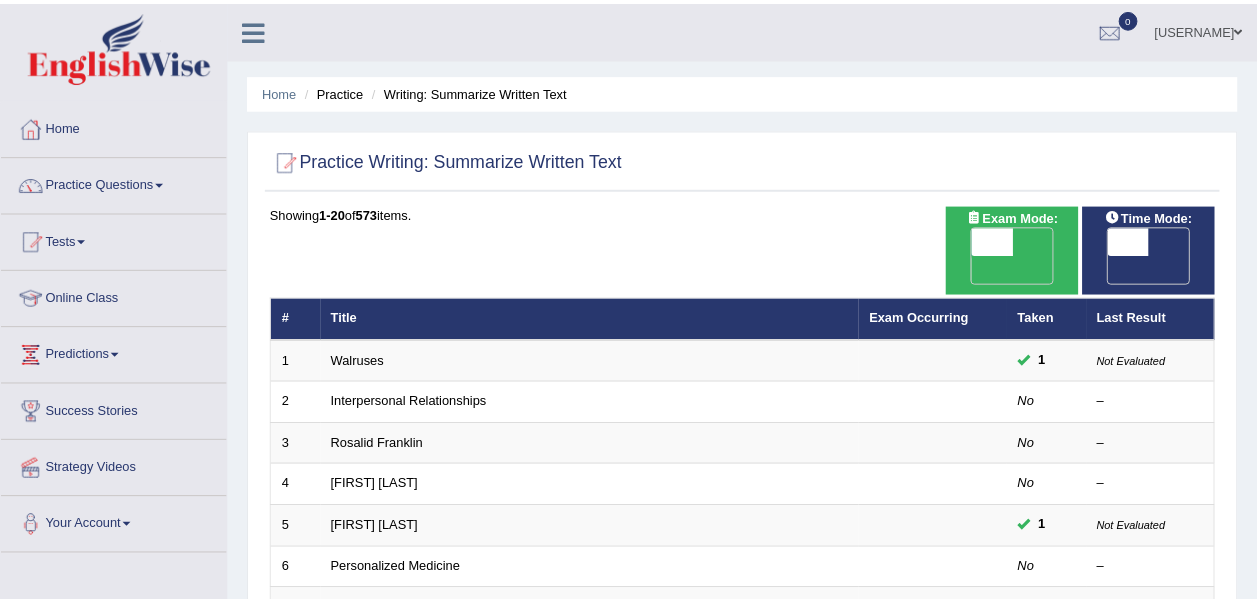 scroll, scrollTop: 0, scrollLeft: 0, axis: both 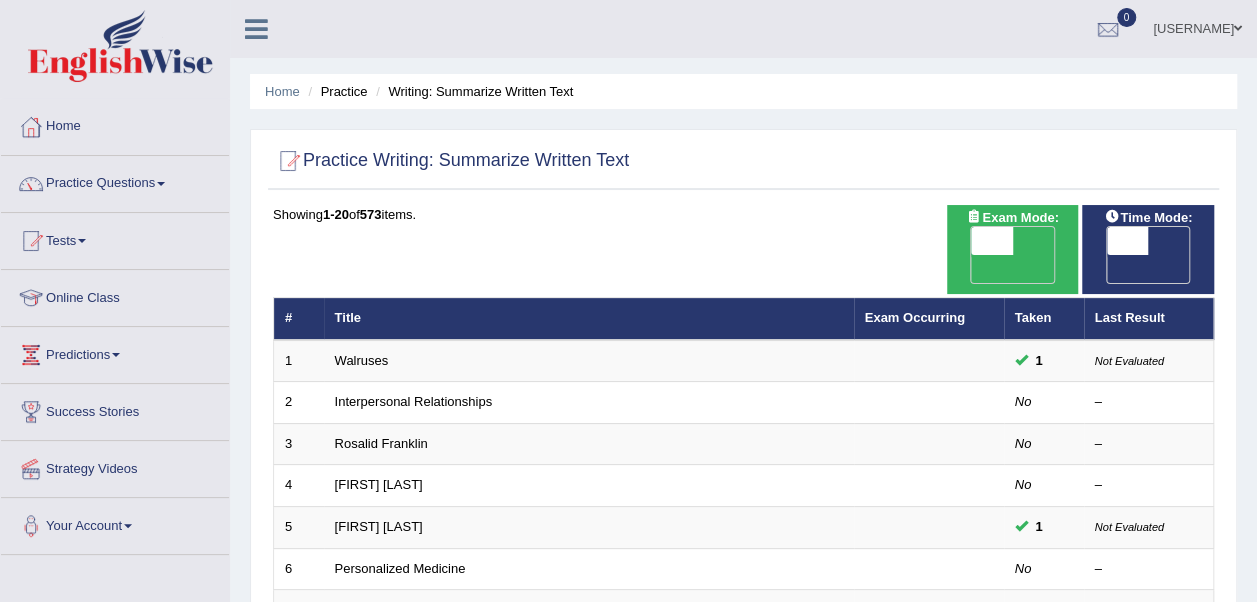 click on "Tests" at bounding box center (115, 238) 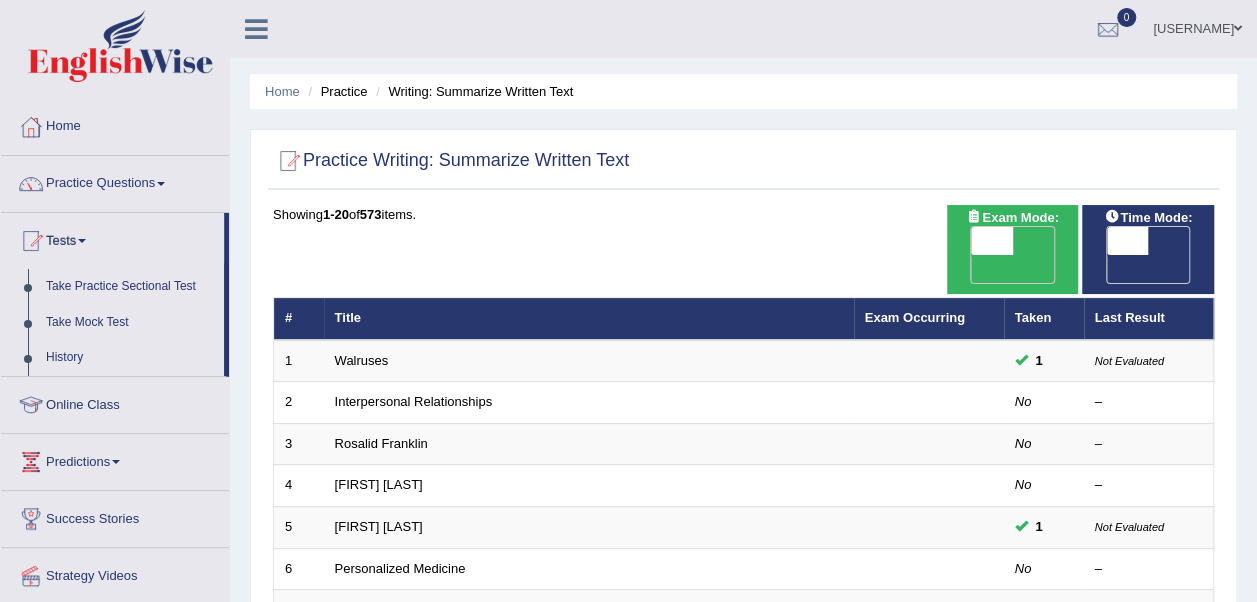 click on "Tests" at bounding box center (112, 238) 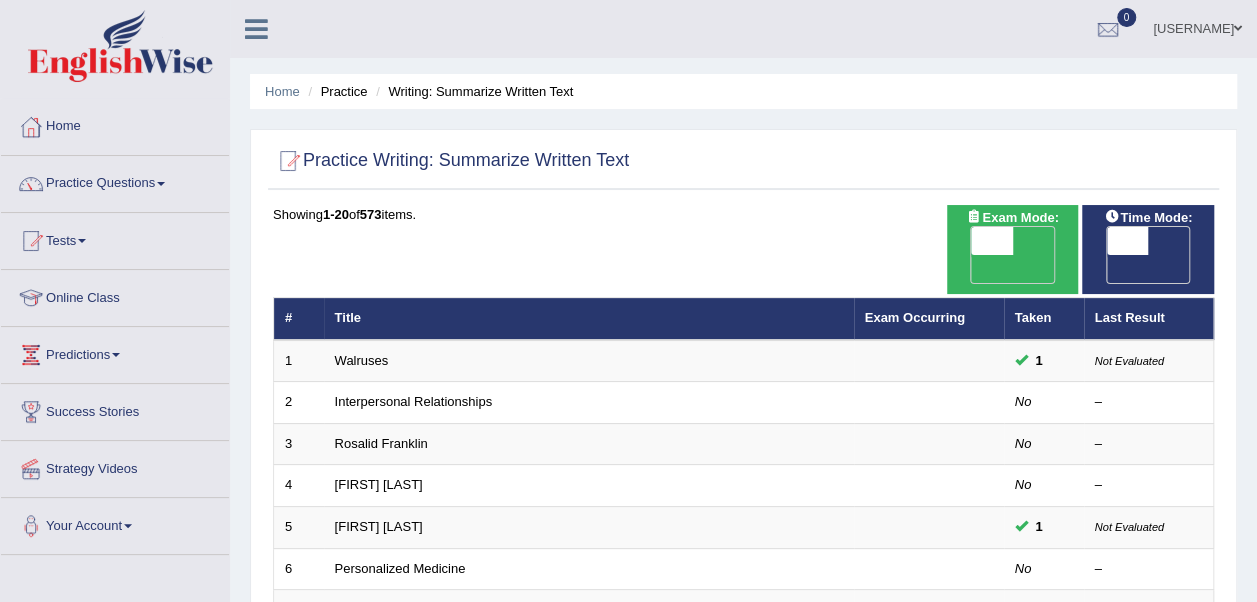 click on "Practice Questions" at bounding box center [115, 181] 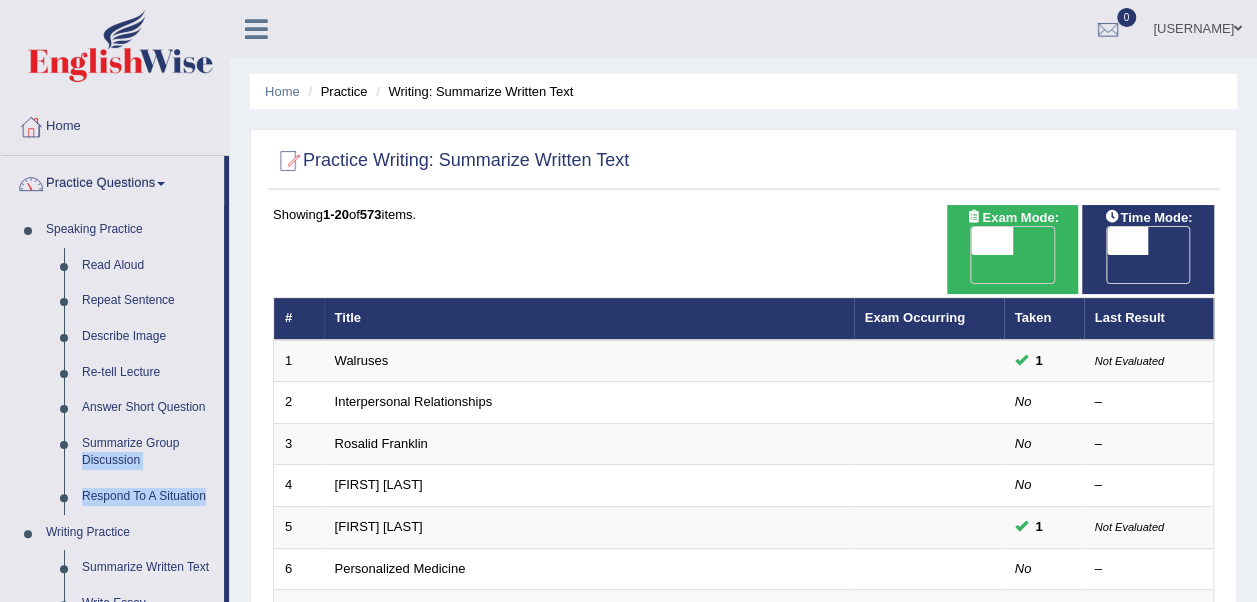 drag, startPoint x: 225, startPoint y: 442, endPoint x: 226, endPoint y: 493, distance: 51.009804 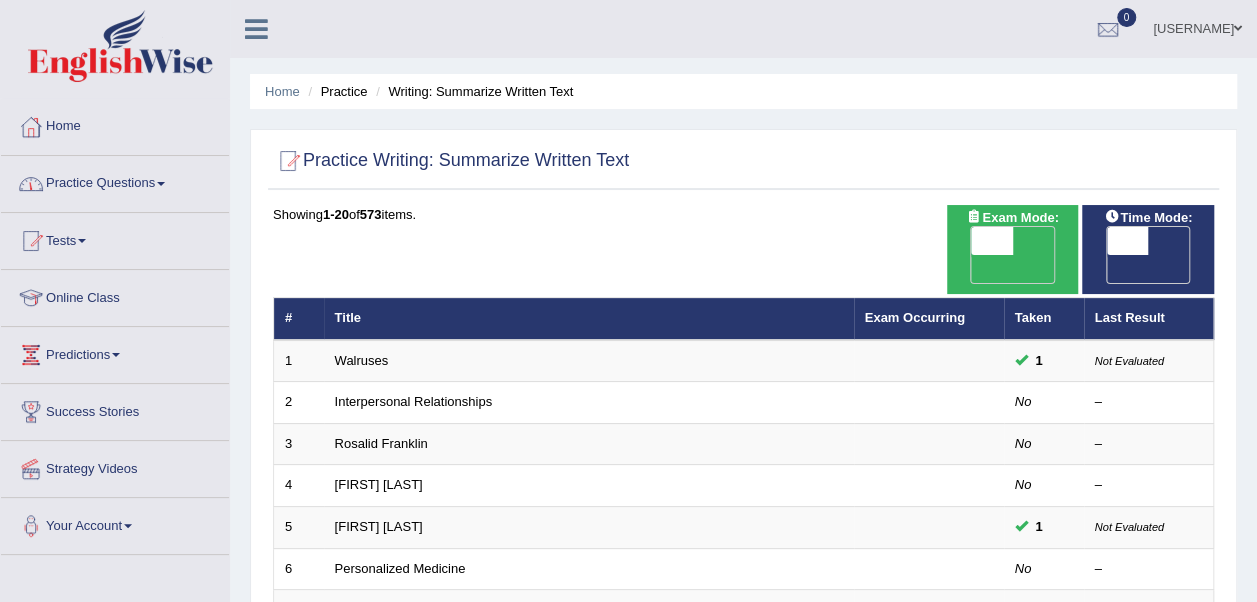 drag, startPoint x: 226, startPoint y: 493, endPoint x: 156, endPoint y: 182, distance: 318.7805 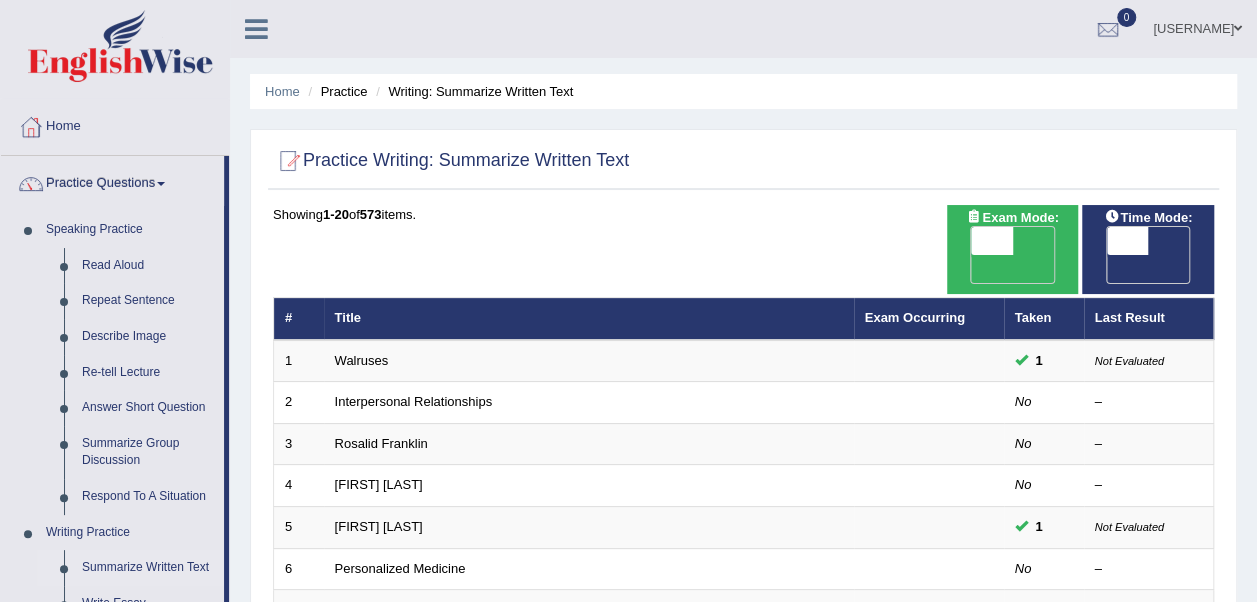 drag, startPoint x: 1256, startPoint y: 142, endPoint x: 1266, endPoint y: 161, distance: 21.470911 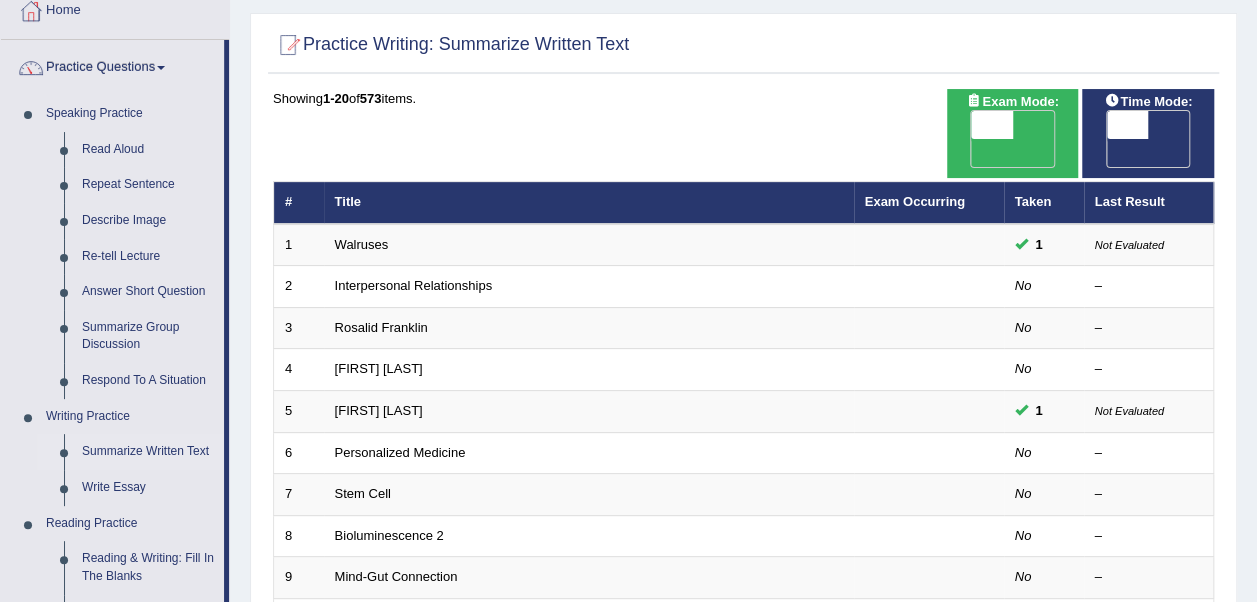 scroll, scrollTop: 118, scrollLeft: 0, axis: vertical 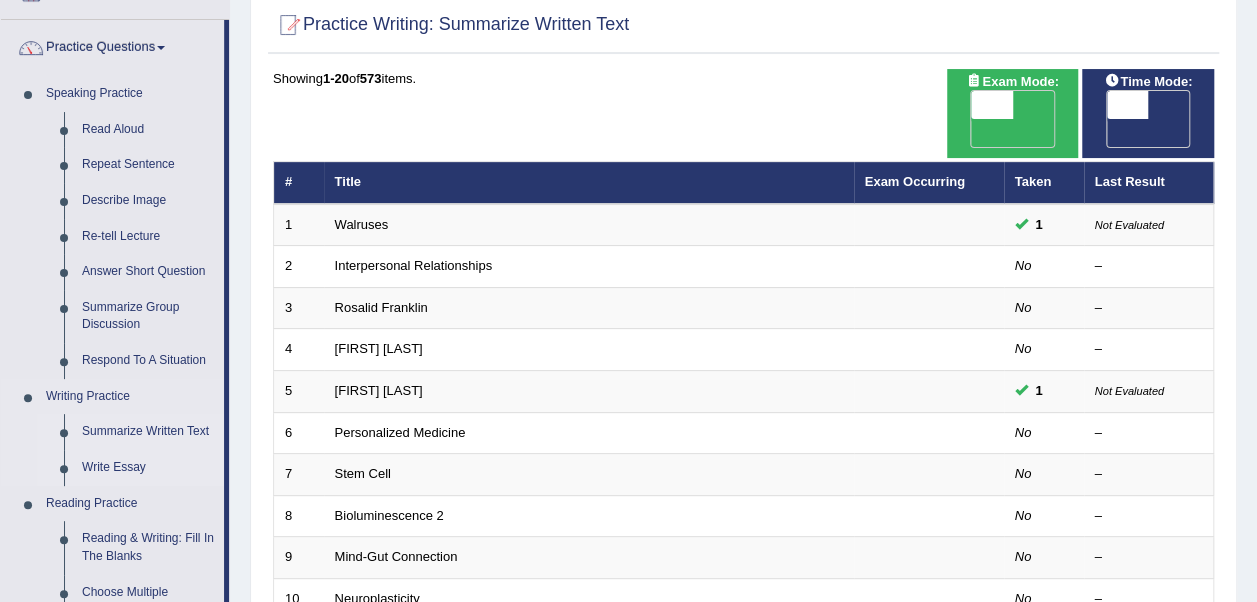 click on "Write Essay" at bounding box center [148, 468] 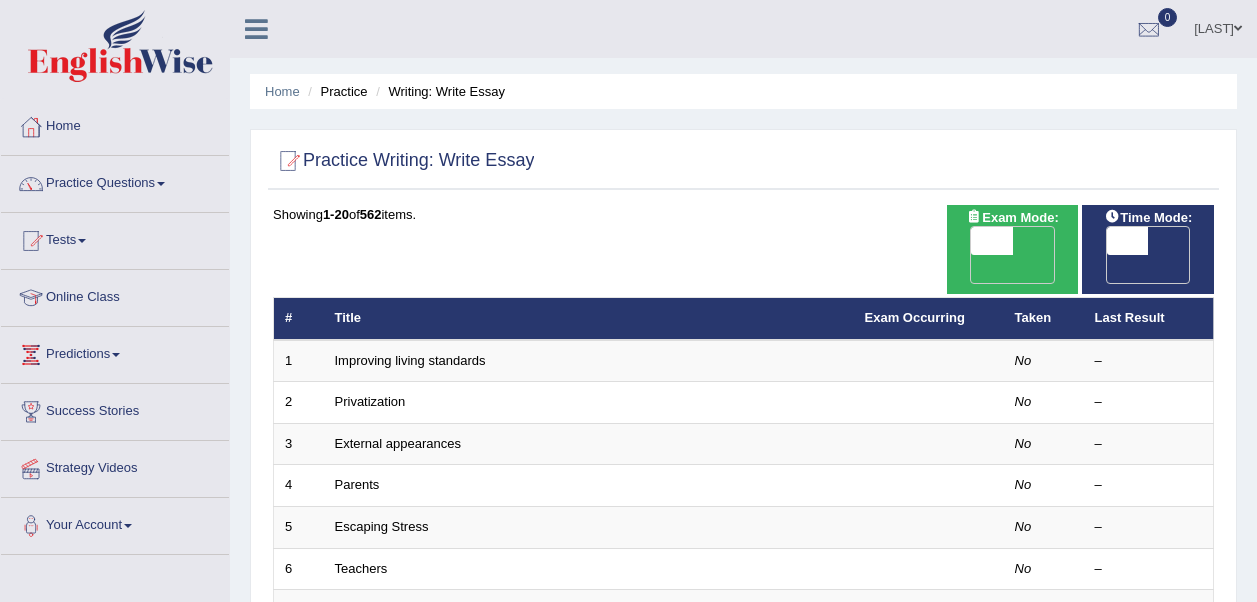 scroll, scrollTop: 0, scrollLeft: 0, axis: both 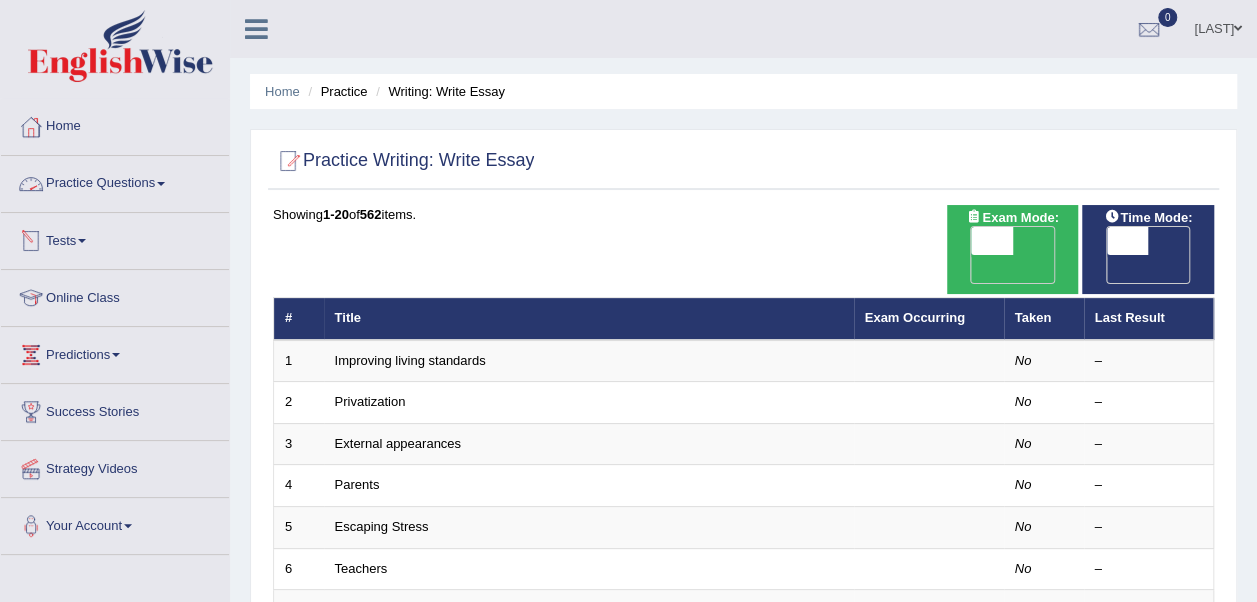 click on "Practice Questions" at bounding box center (115, 181) 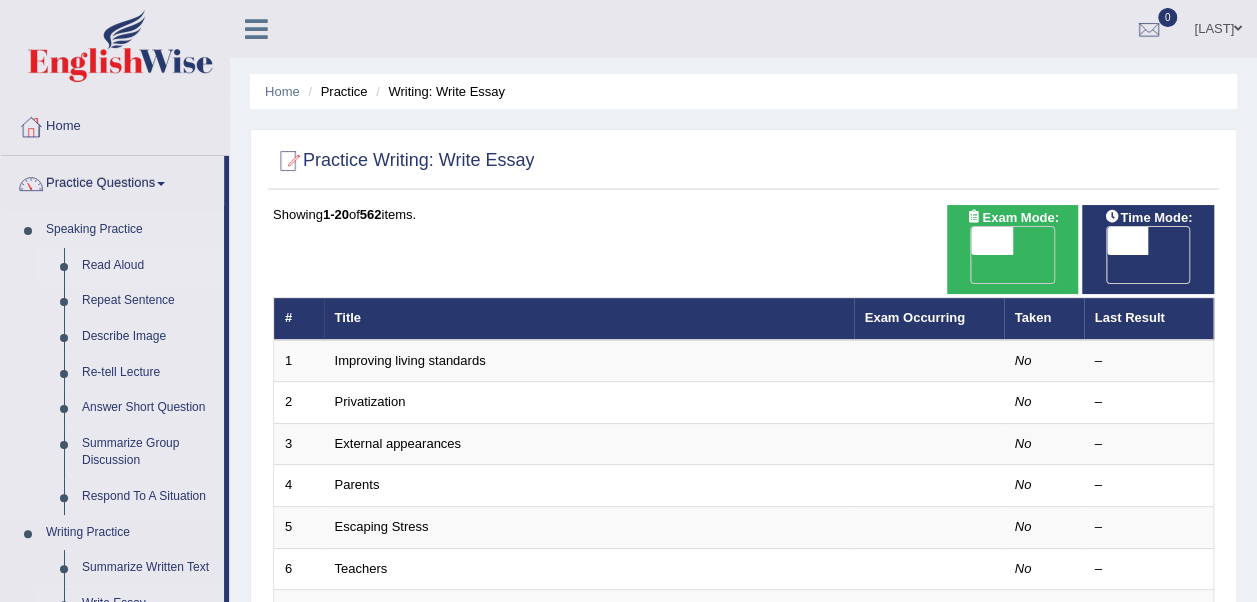 click on "Read Aloud" at bounding box center [148, 266] 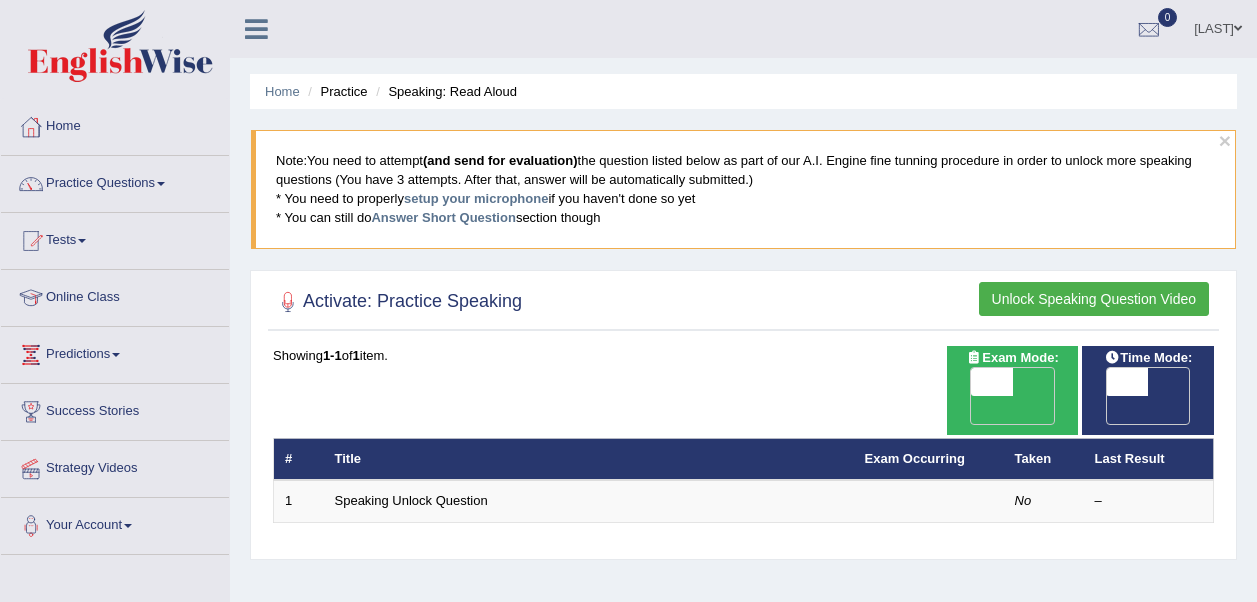 scroll, scrollTop: 0, scrollLeft: 0, axis: both 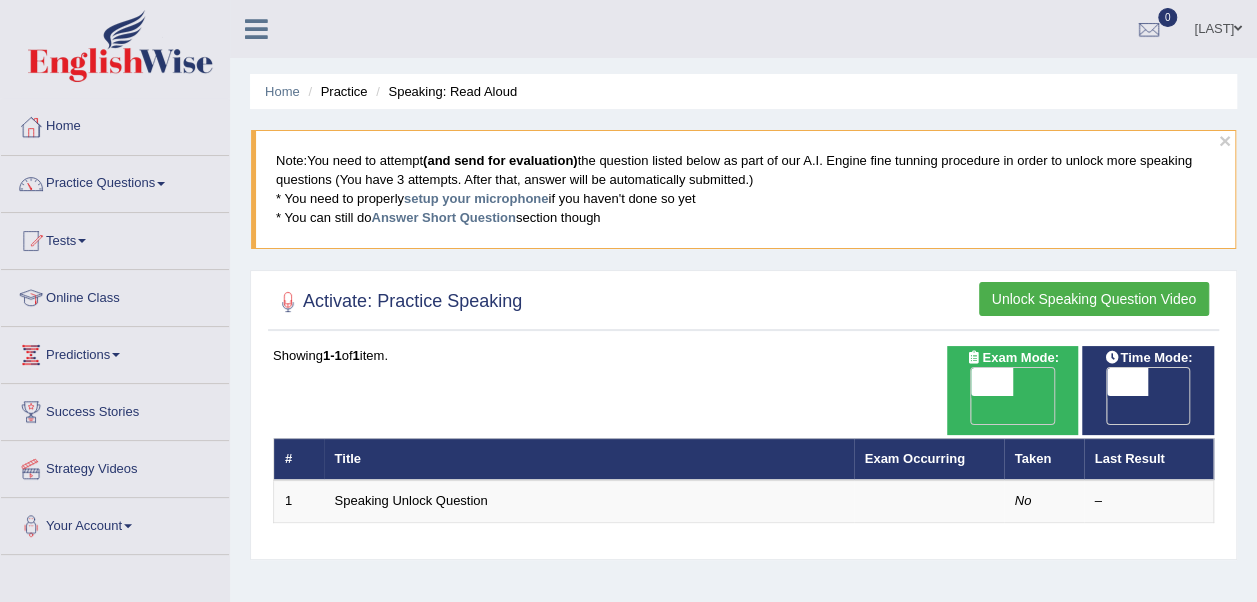 click on "Tests" at bounding box center [115, 238] 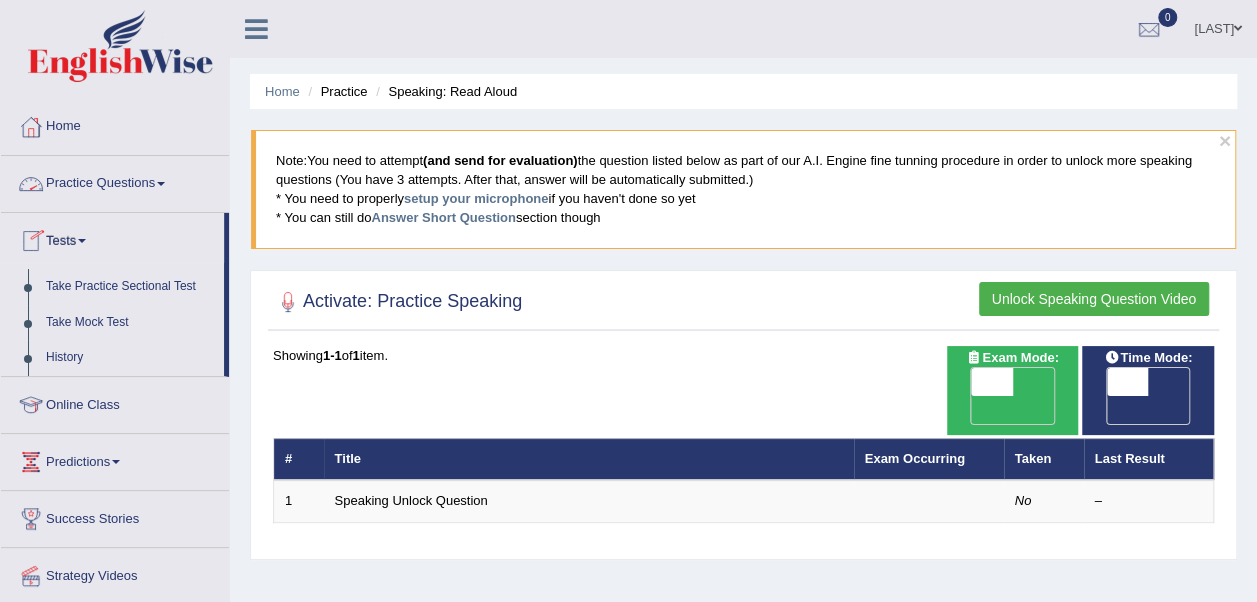 click on "Practice Questions" at bounding box center (115, 181) 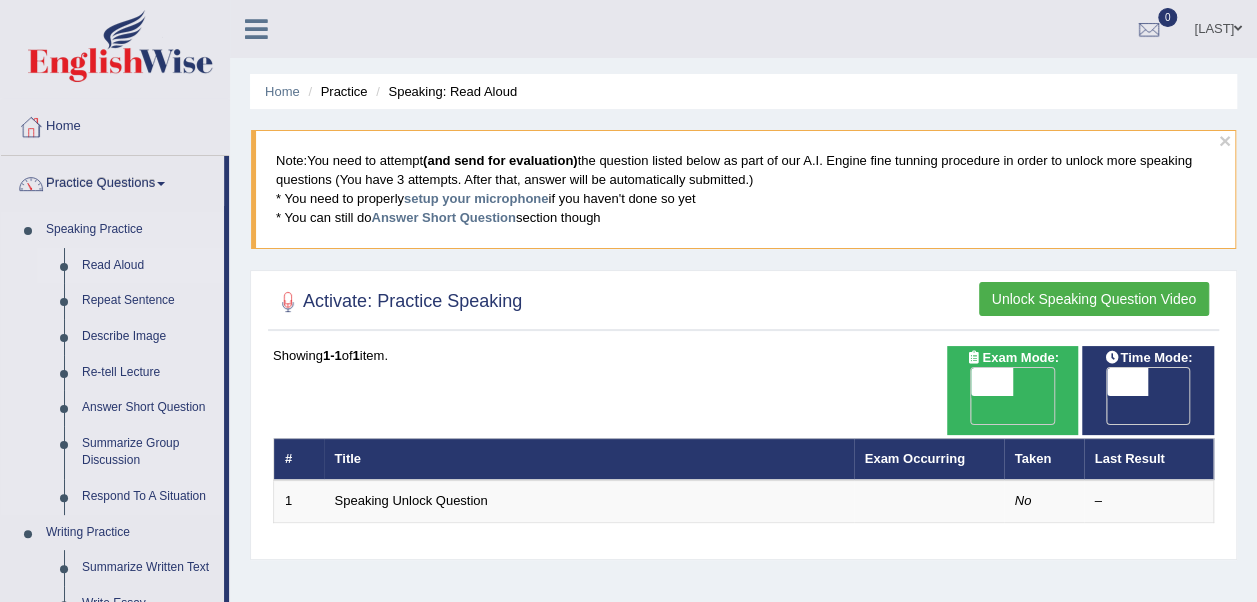 click on "Read Aloud" at bounding box center [148, 266] 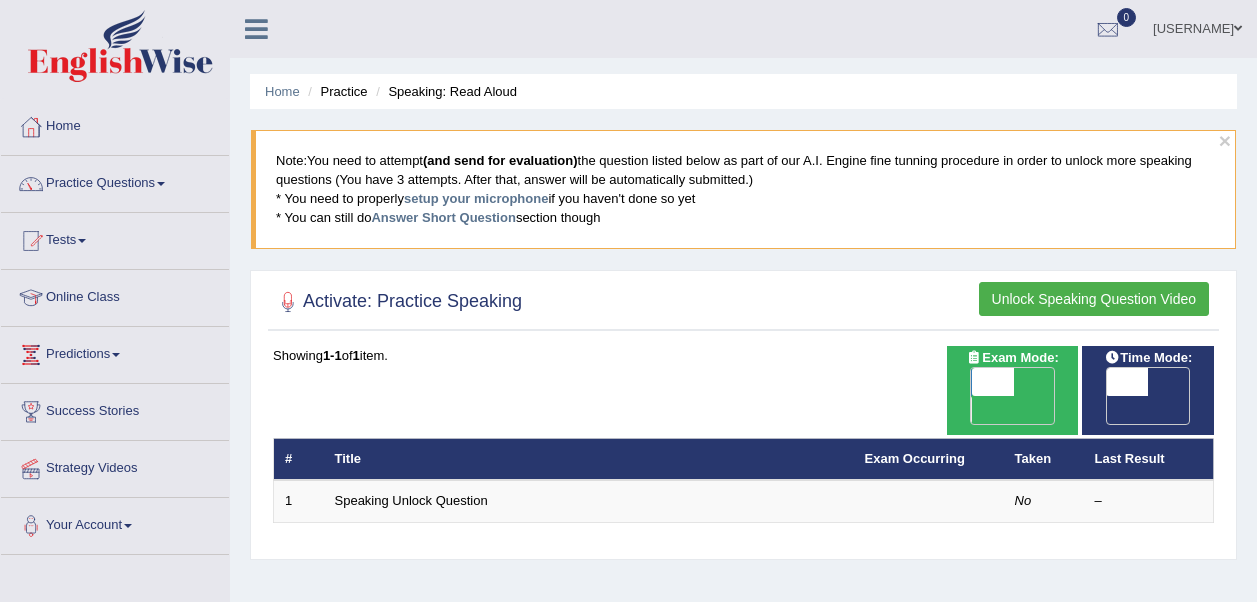 scroll, scrollTop: 0, scrollLeft: 0, axis: both 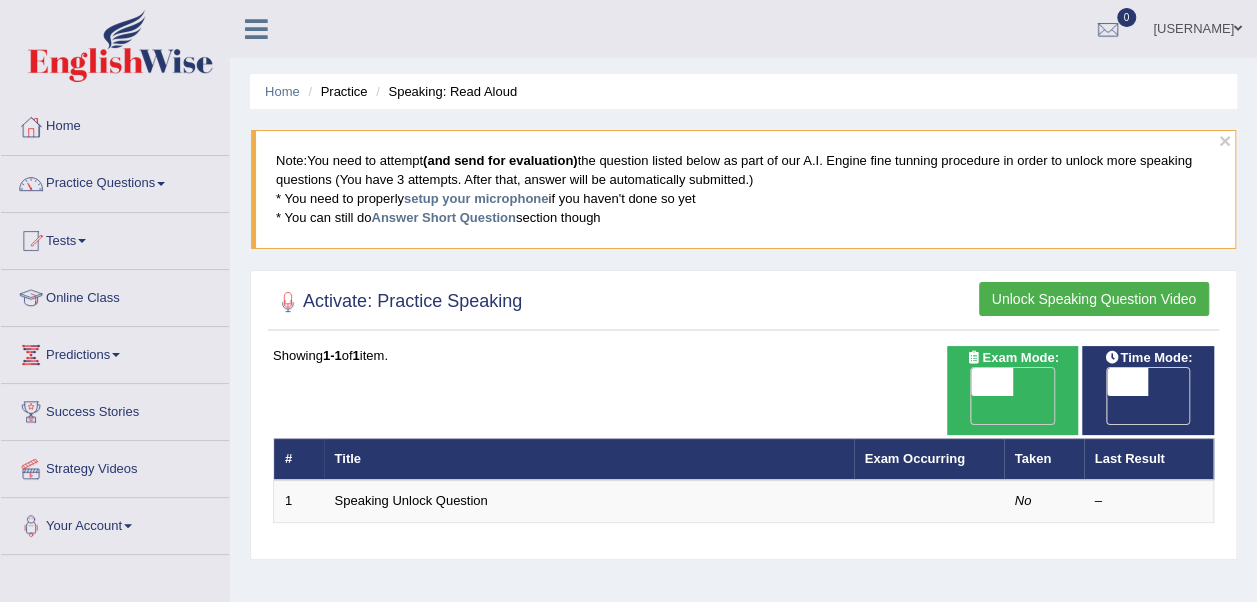 click on "Online Class" at bounding box center [115, 295] 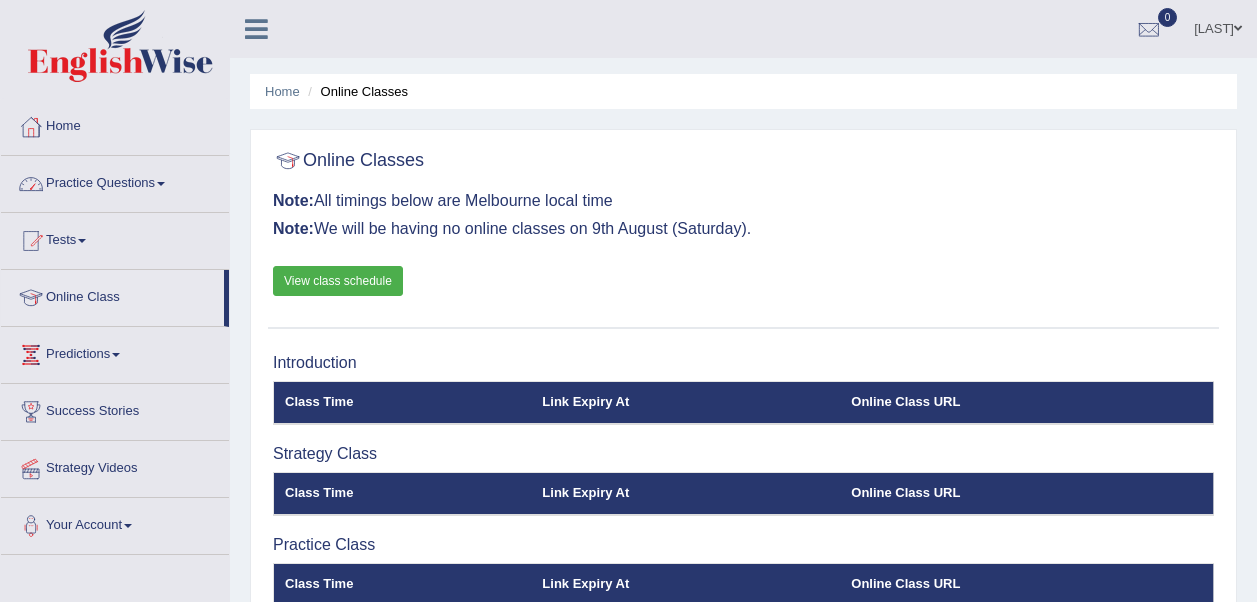 scroll, scrollTop: 0, scrollLeft: 0, axis: both 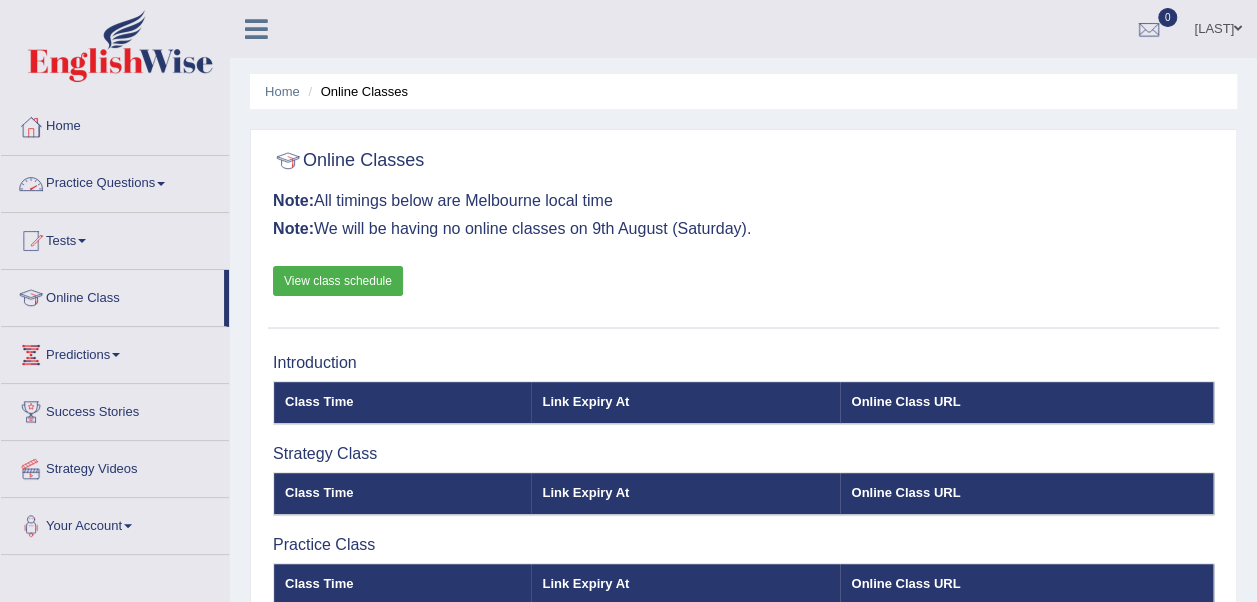 click on "Practice Questions" at bounding box center (115, 181) 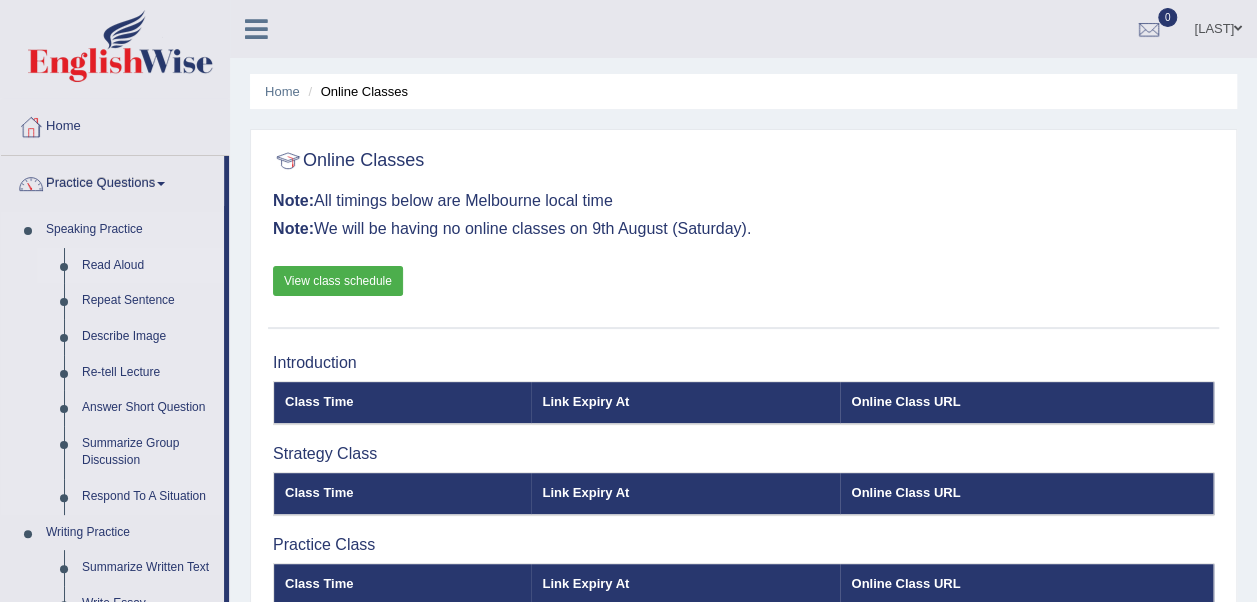 click on "Read Aloud" at bounding box center (148, 266) 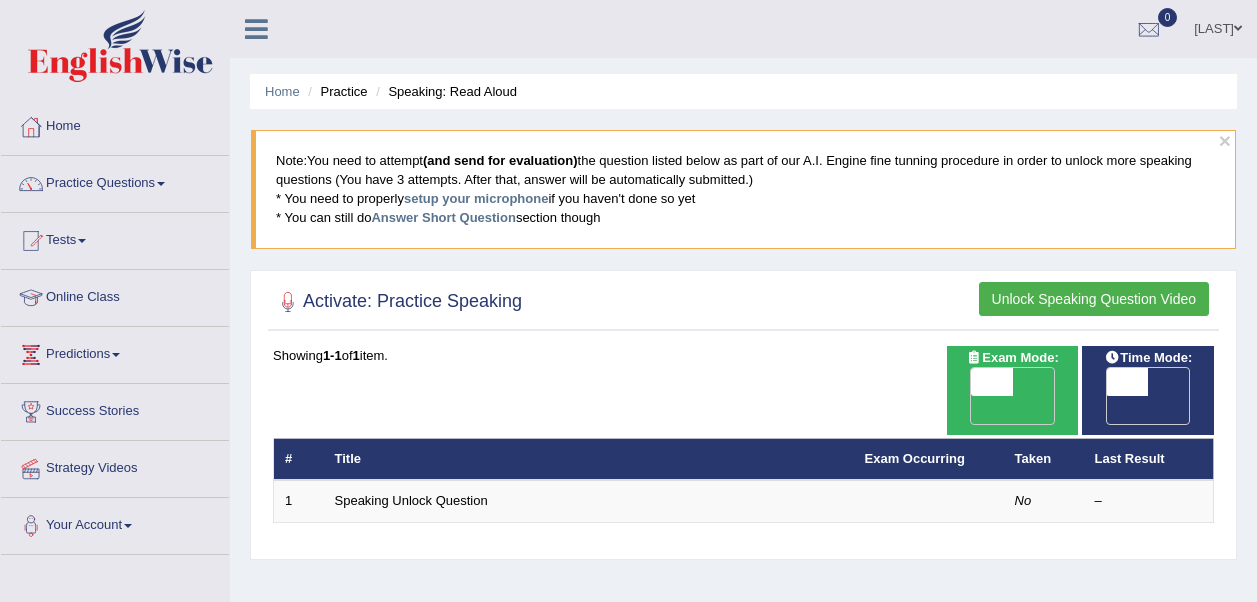 scroll, scrollTop: 0, scrollLeft: 0, axis: both 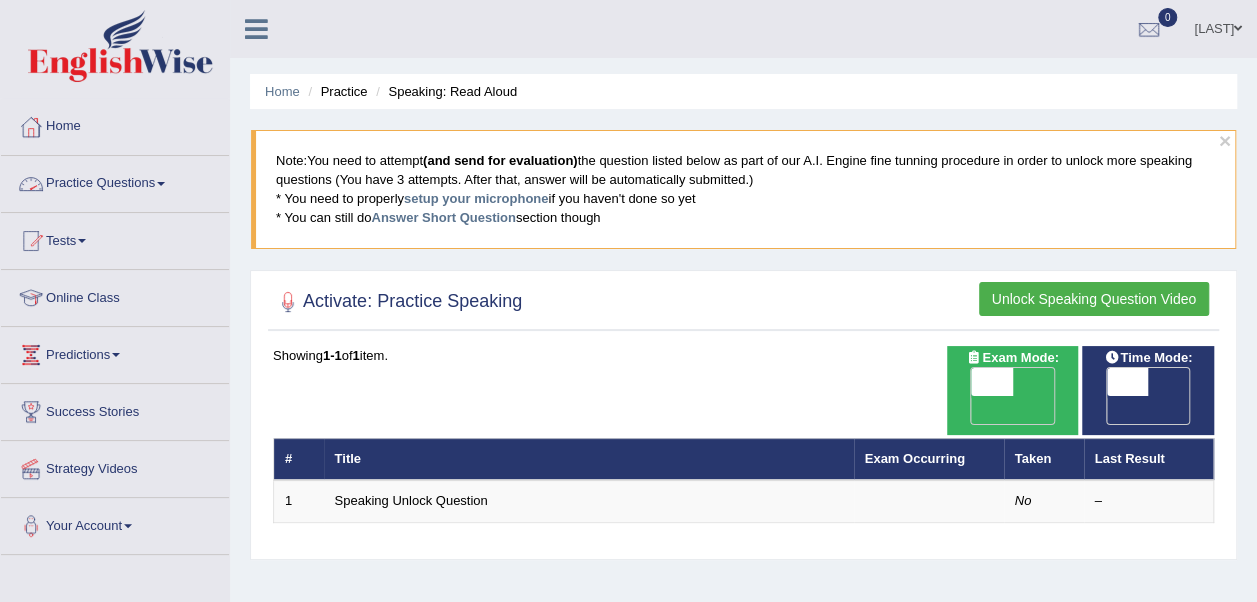 click on "Practice Questions" at bounding box center [115, 181] 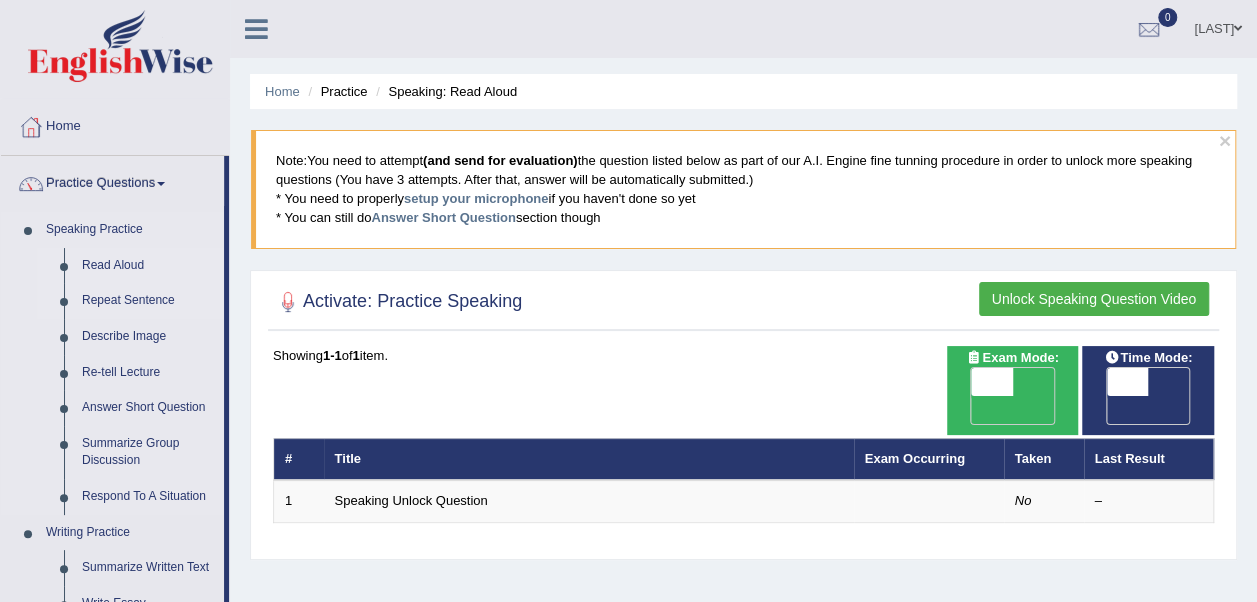 click on "Repeat Sentence" at bounding box center (148, 301) 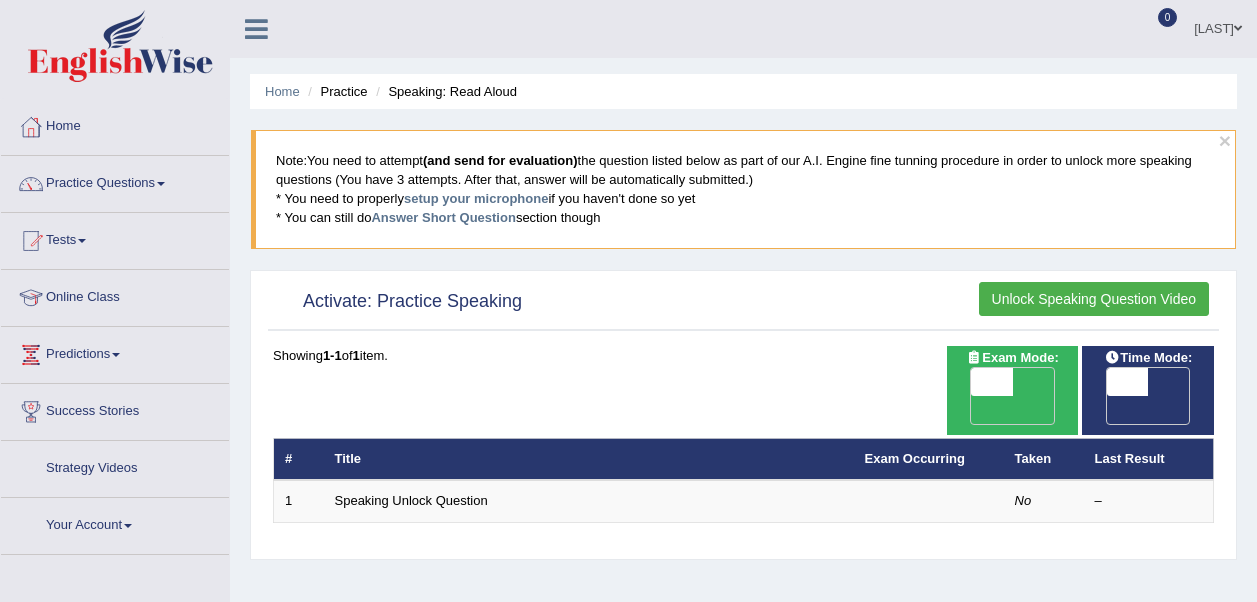 scroll, scrollTop: 0, scrollLeft: 0, axis: both 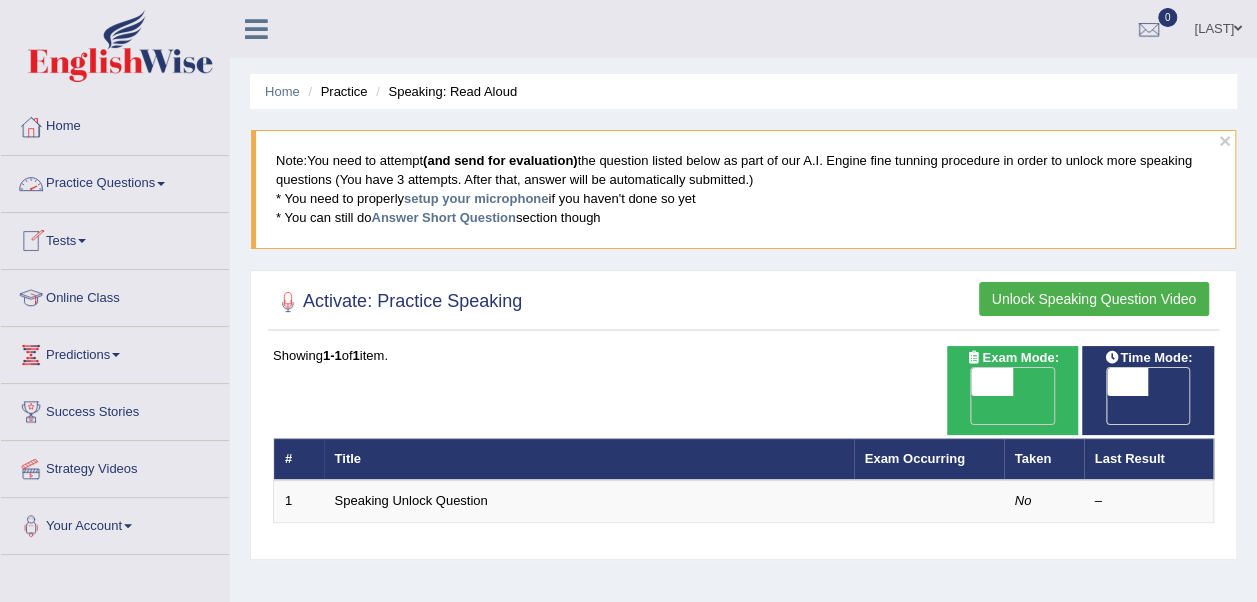 click on "Practice Questions" at bounding box center [115, 181] 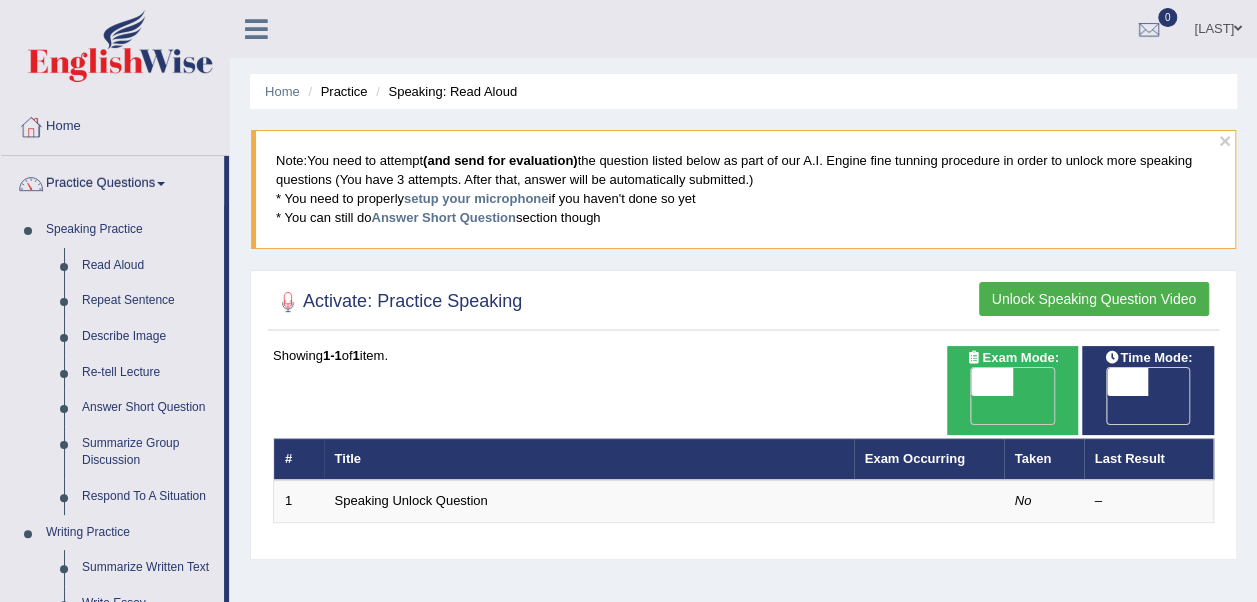 click at bounding box center [1238, 28] 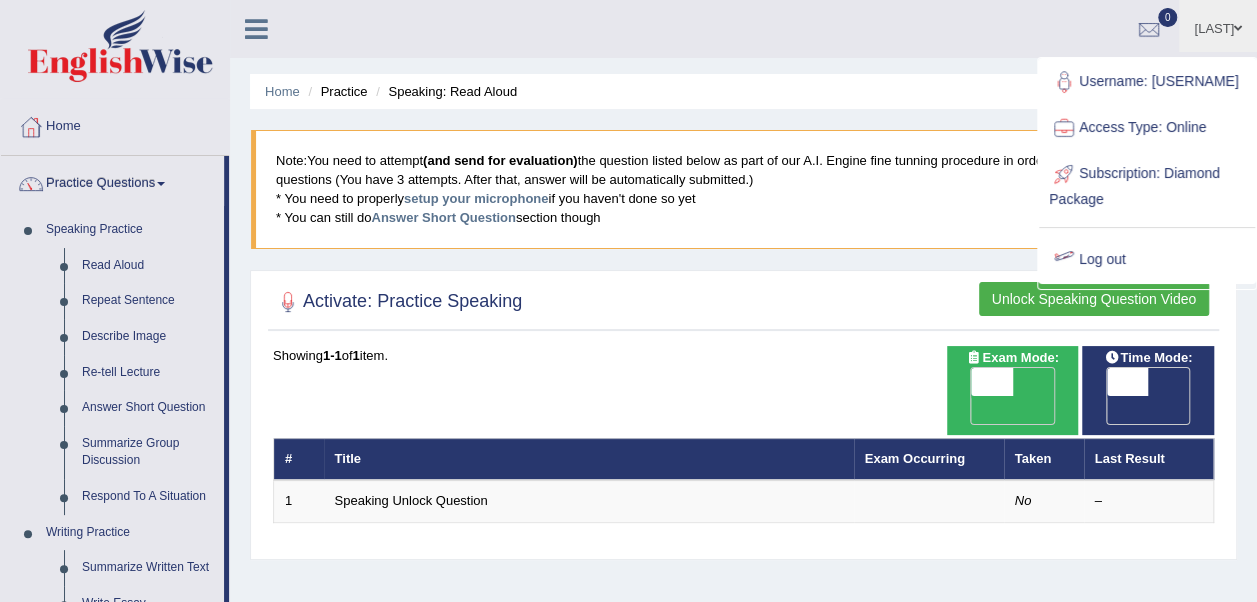 click on "Log out" at bounding box center [1147, 260] 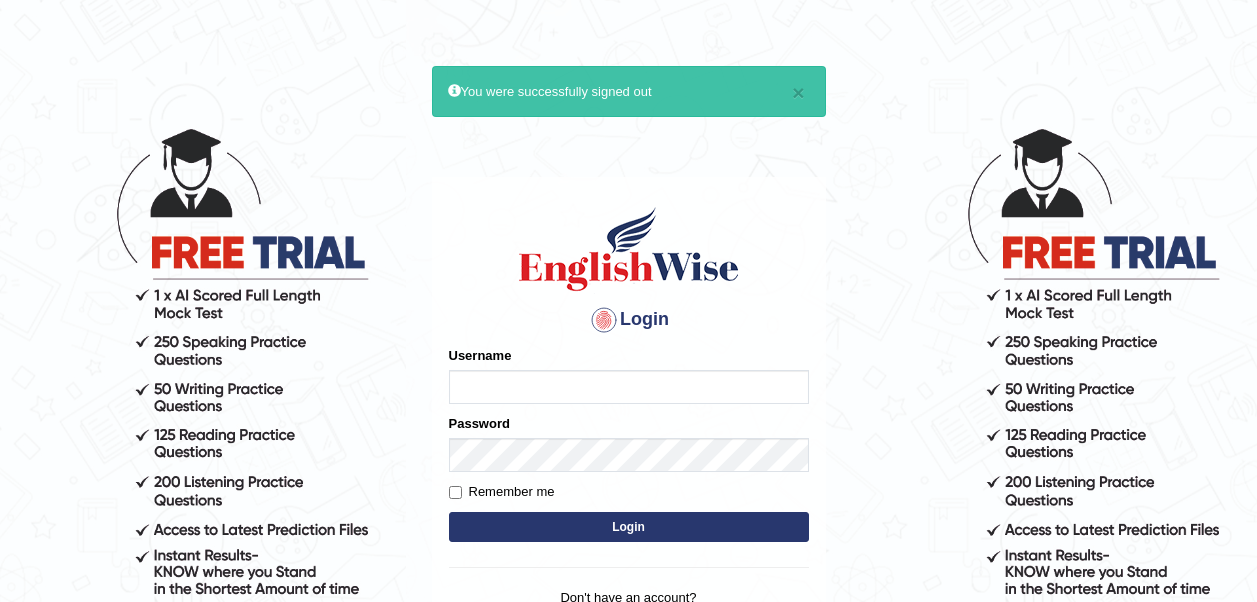 scroll, scrollTop: 0, scrollLeft: 0, axis: both 